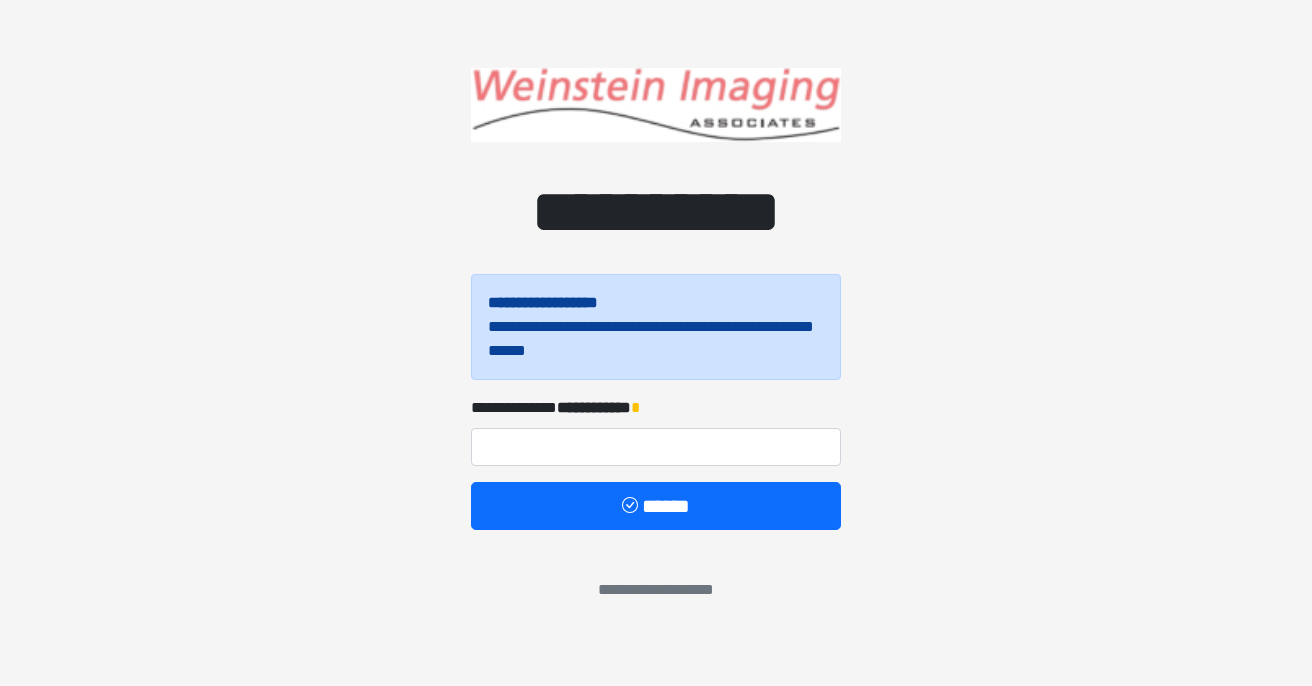 scroll, scrollTop: 0, scrollLeft: 0, axis: both 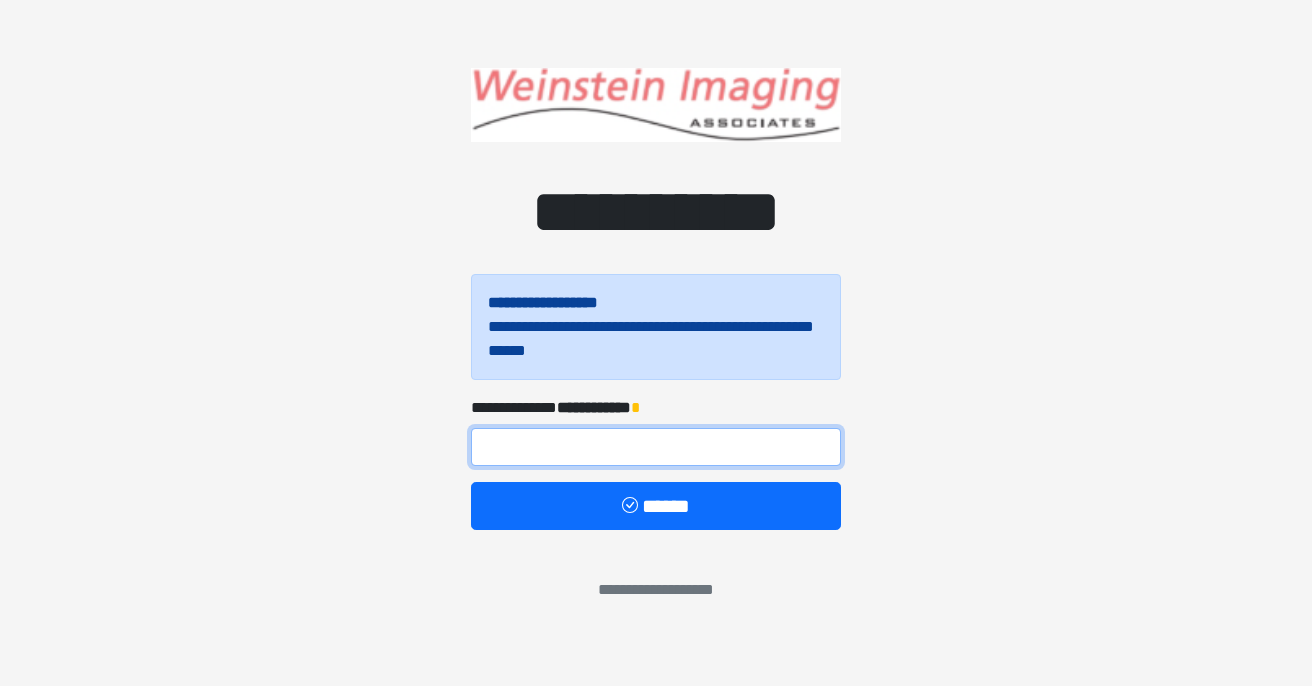 click at bounding box center (656, 447) 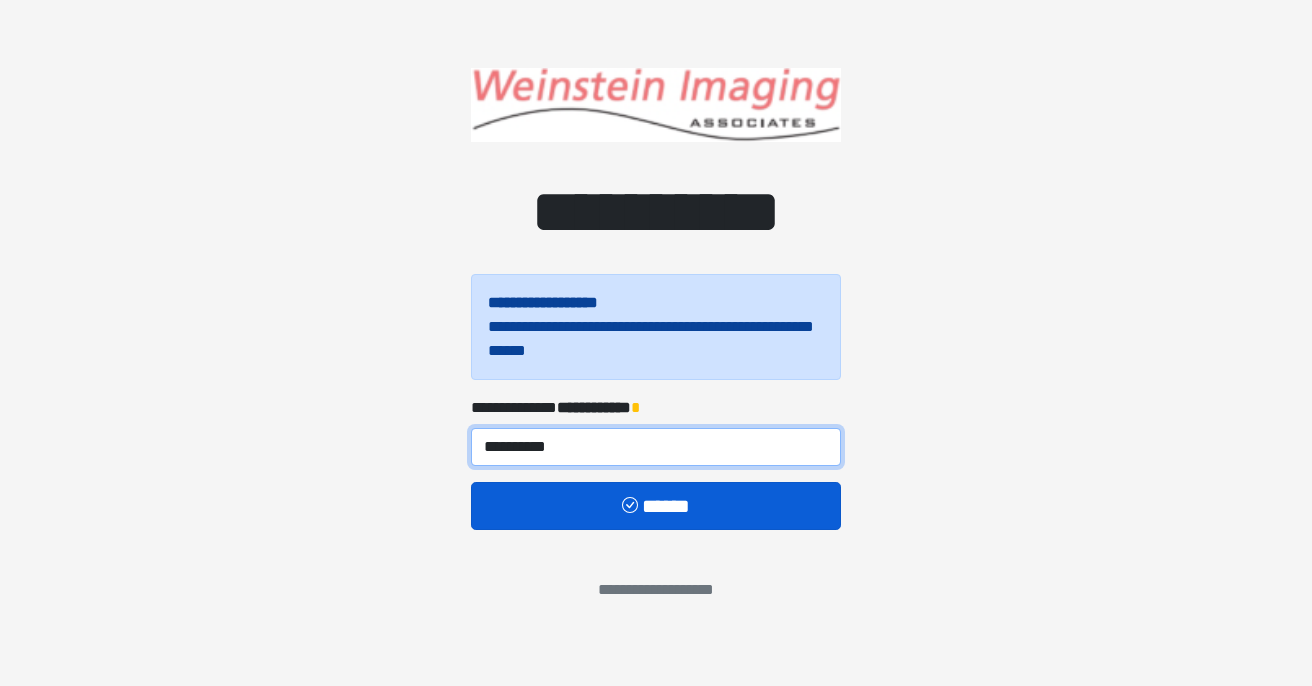 type on "**********" 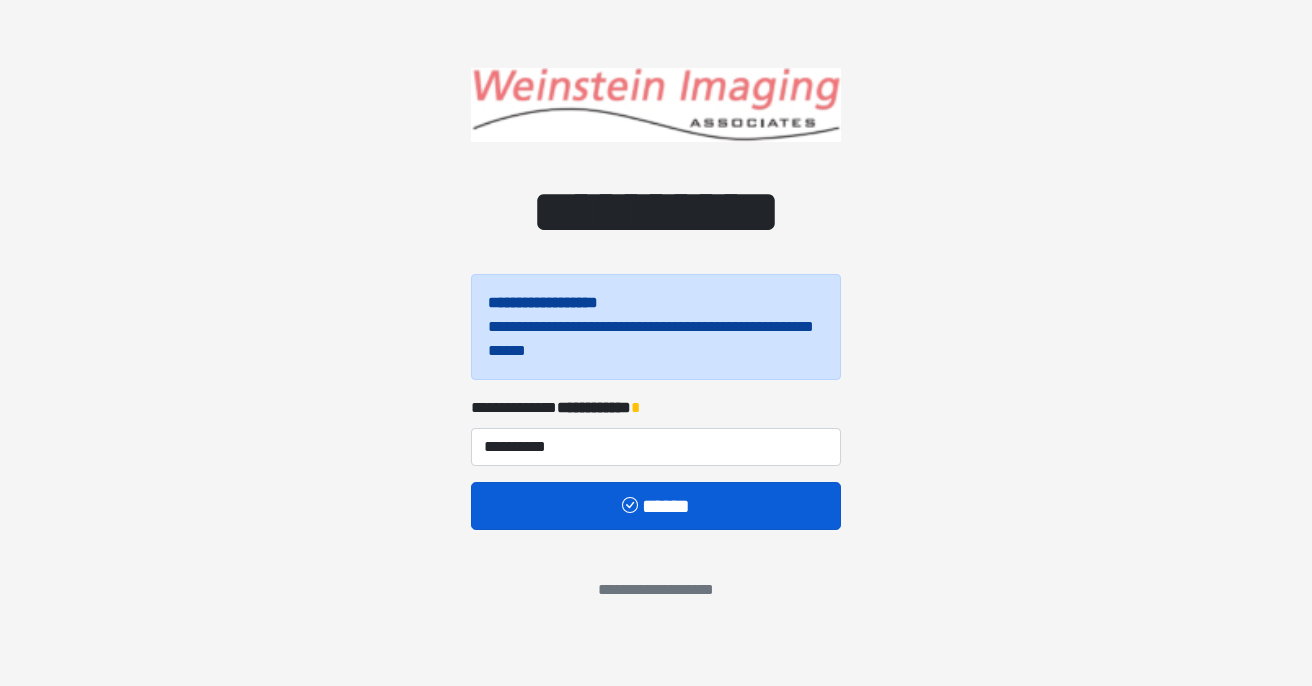 click on "******" at bounding box center [656, 506] 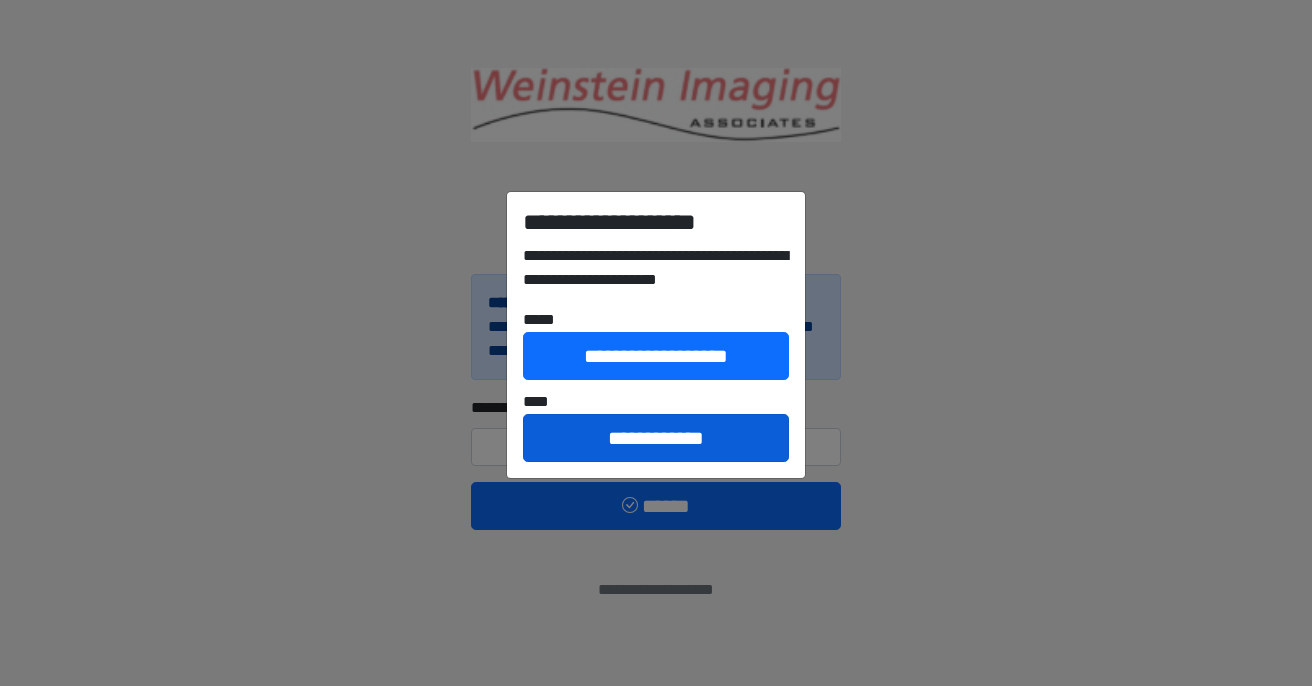 click on "**********" at bounding box center [656, 438] 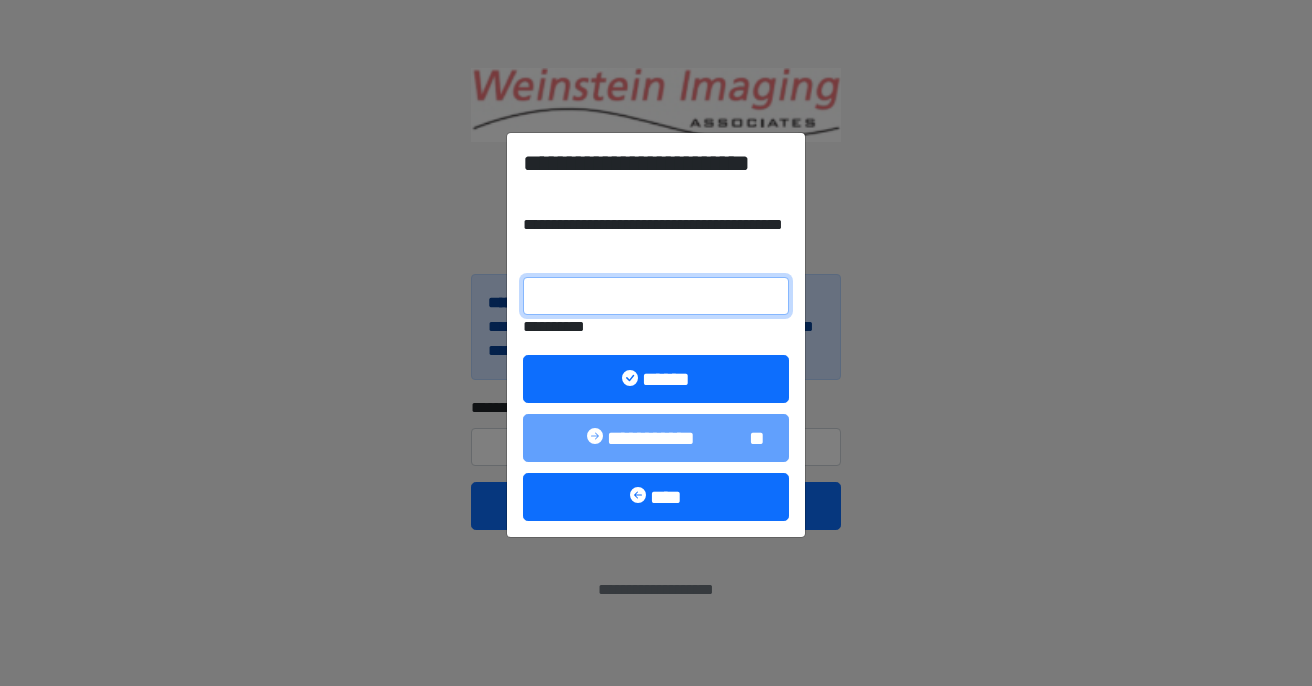click on "**********" at bounding box center (656, 296) 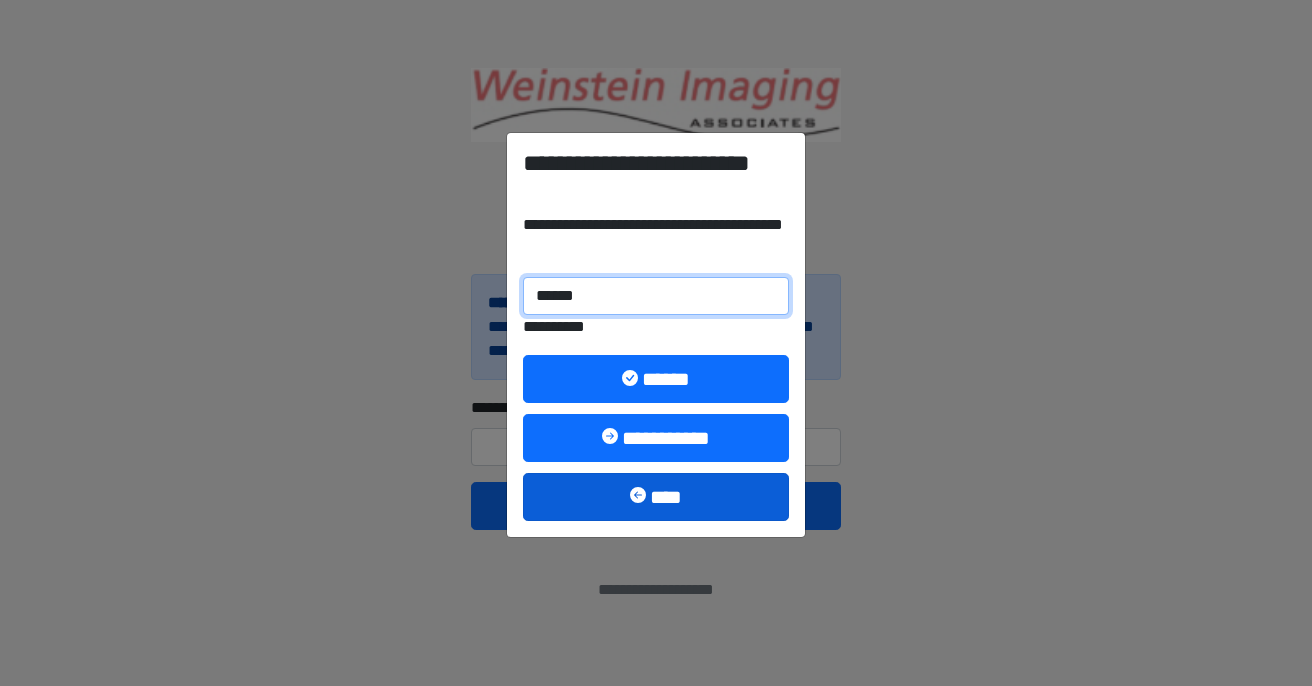 type on "******" 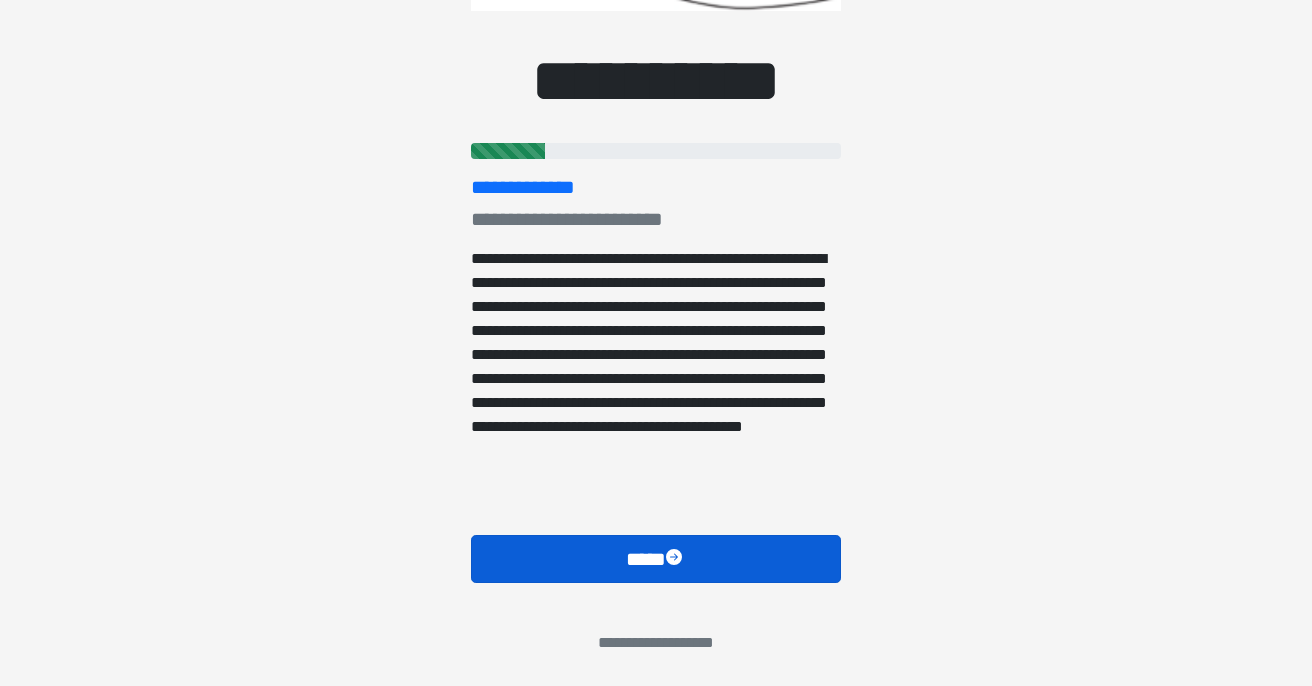 scroll, scrollTop: 119, scrollLeft: 0, axis: vertical 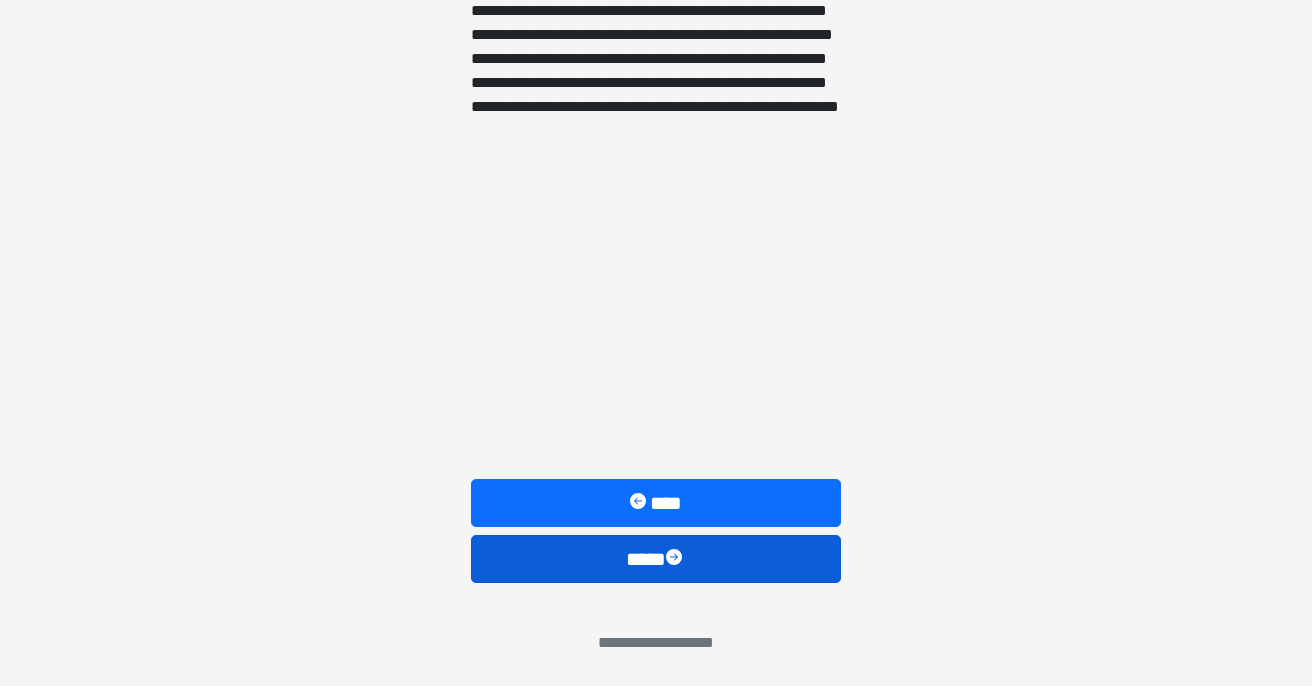 click on "****" at bounding box center [656, 559] 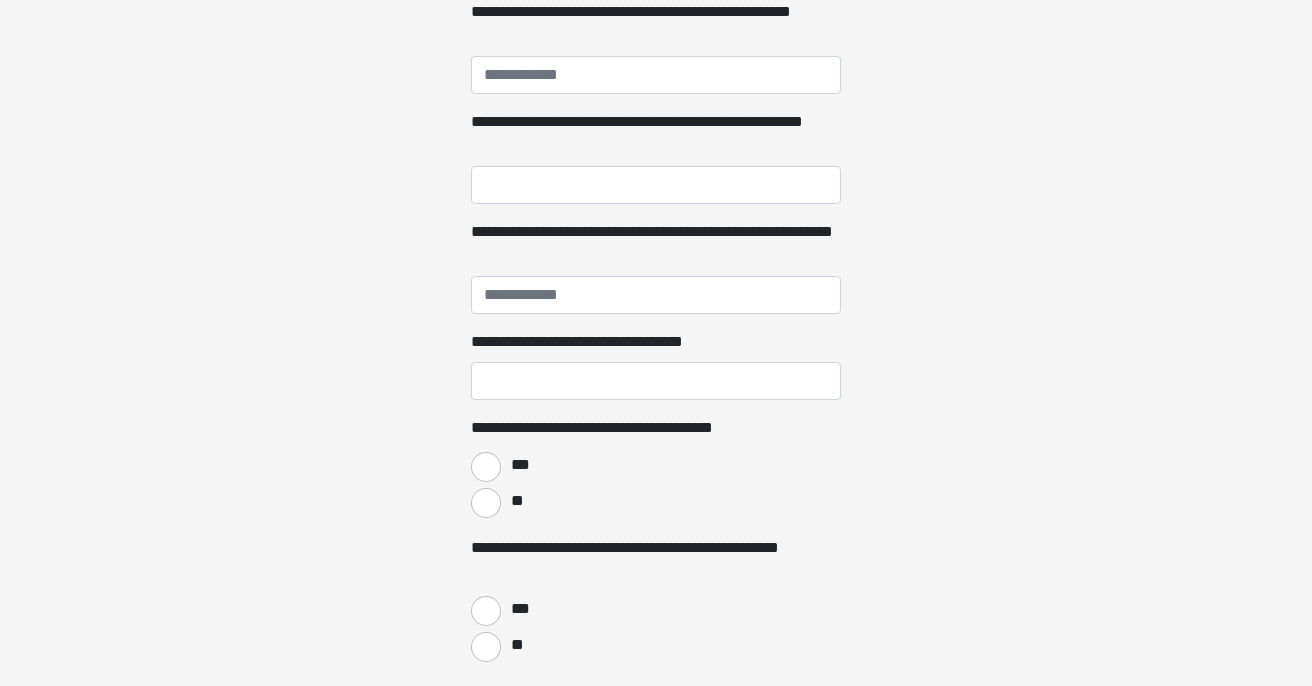 scroll, scrollTop: 0, scrollLeft: 0, axis: both 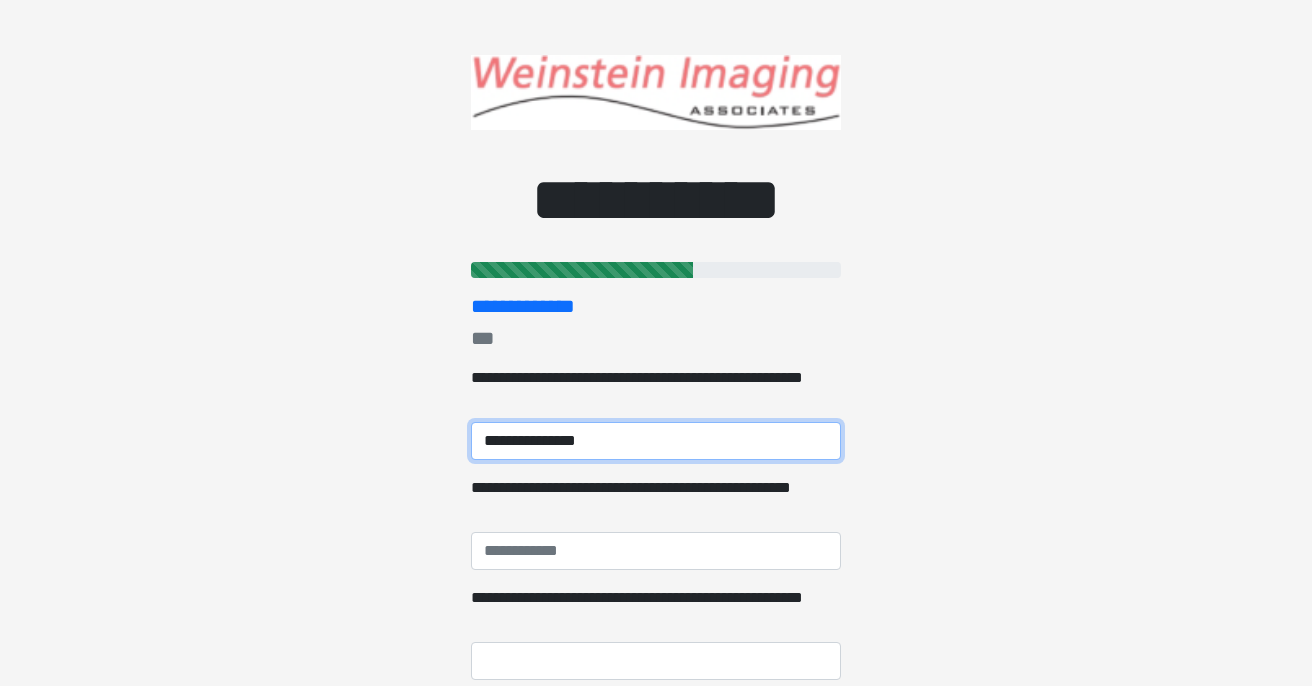 type on "**********" 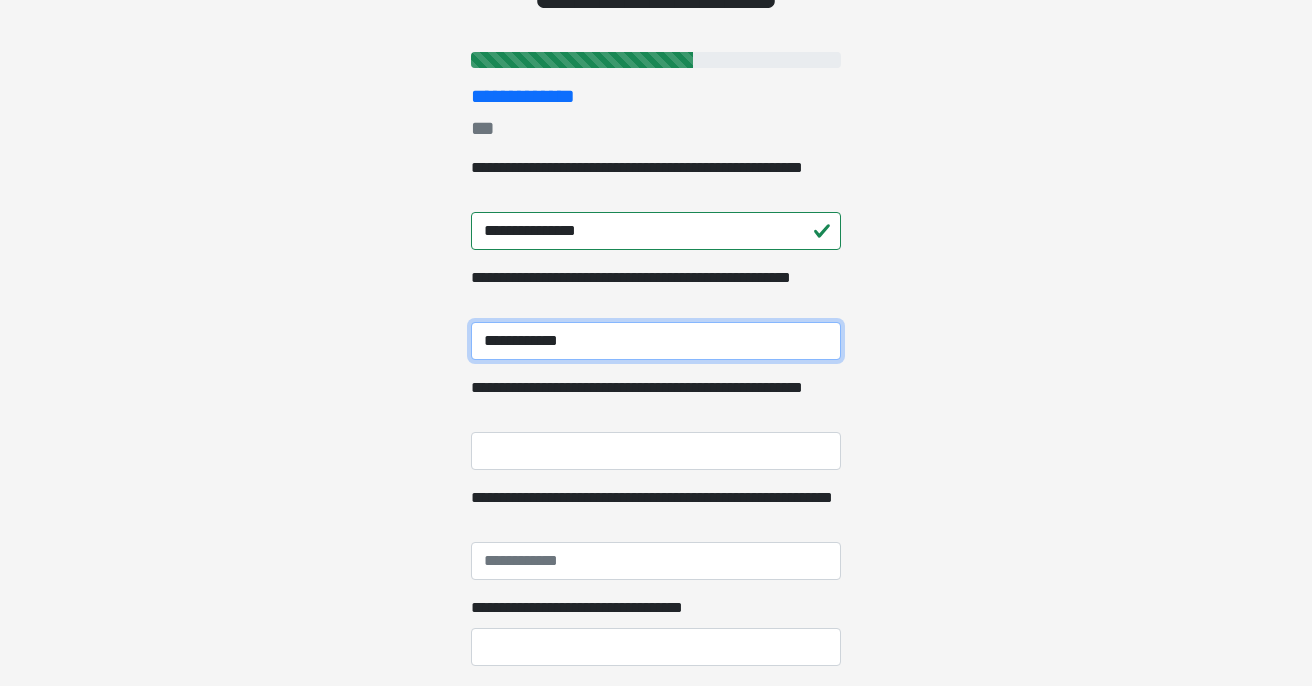 scroll, scrollTop: 212, scrollLeft: 0, axis: vertical 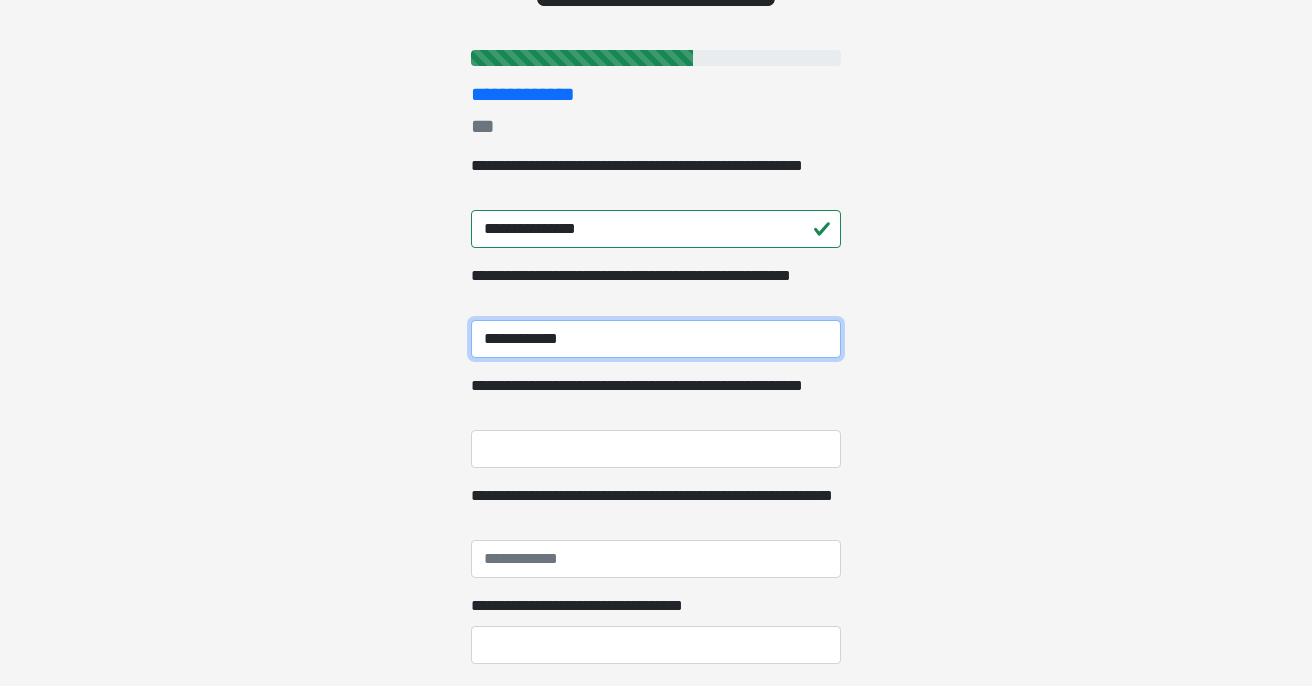 type on "**********" 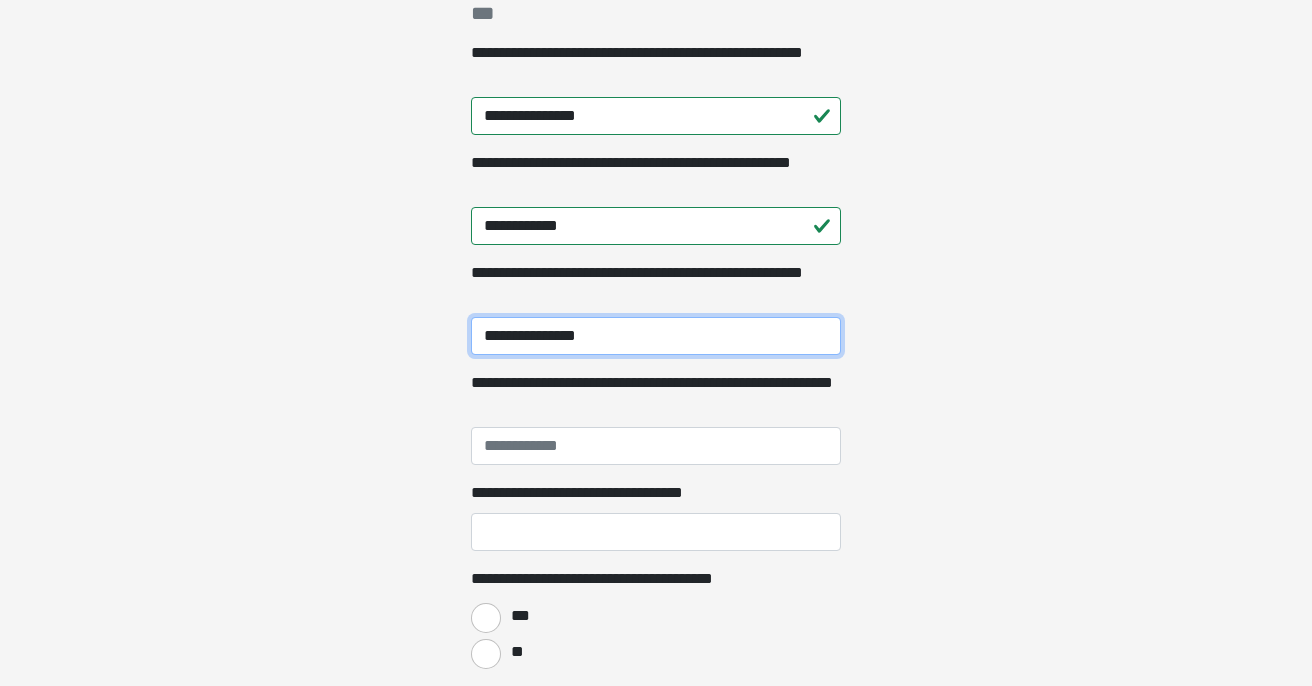 scroll, scrollTop: 349, scrollLeft: 0, axis: vertical 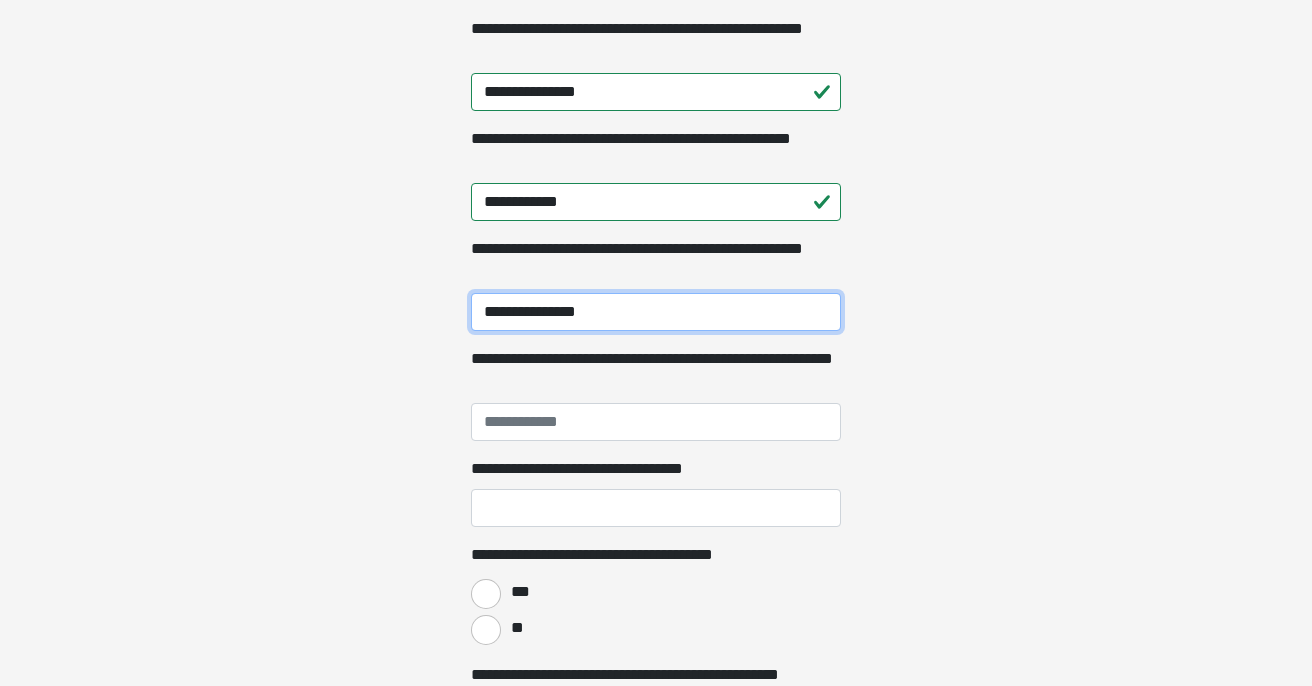 type on "**********" 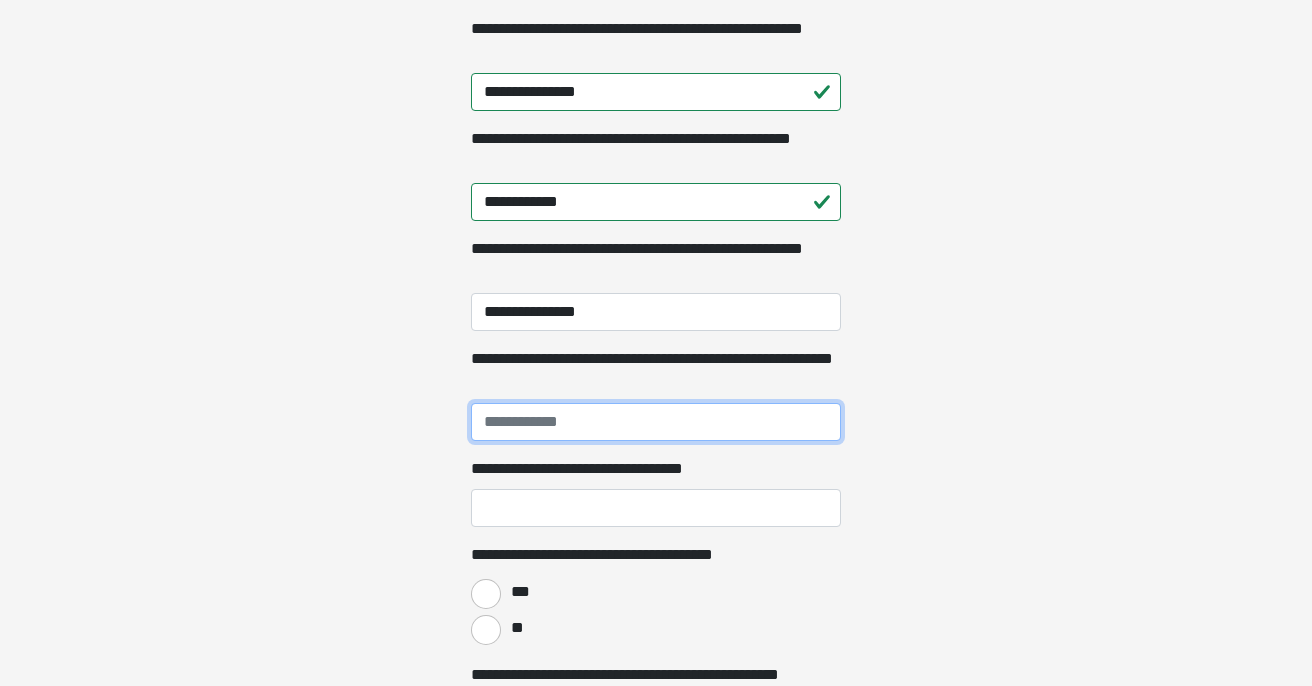 drag, startPoint x: 608, startPoint y: 425, endPoint x: 570, endPoint y: 425, distance: 38 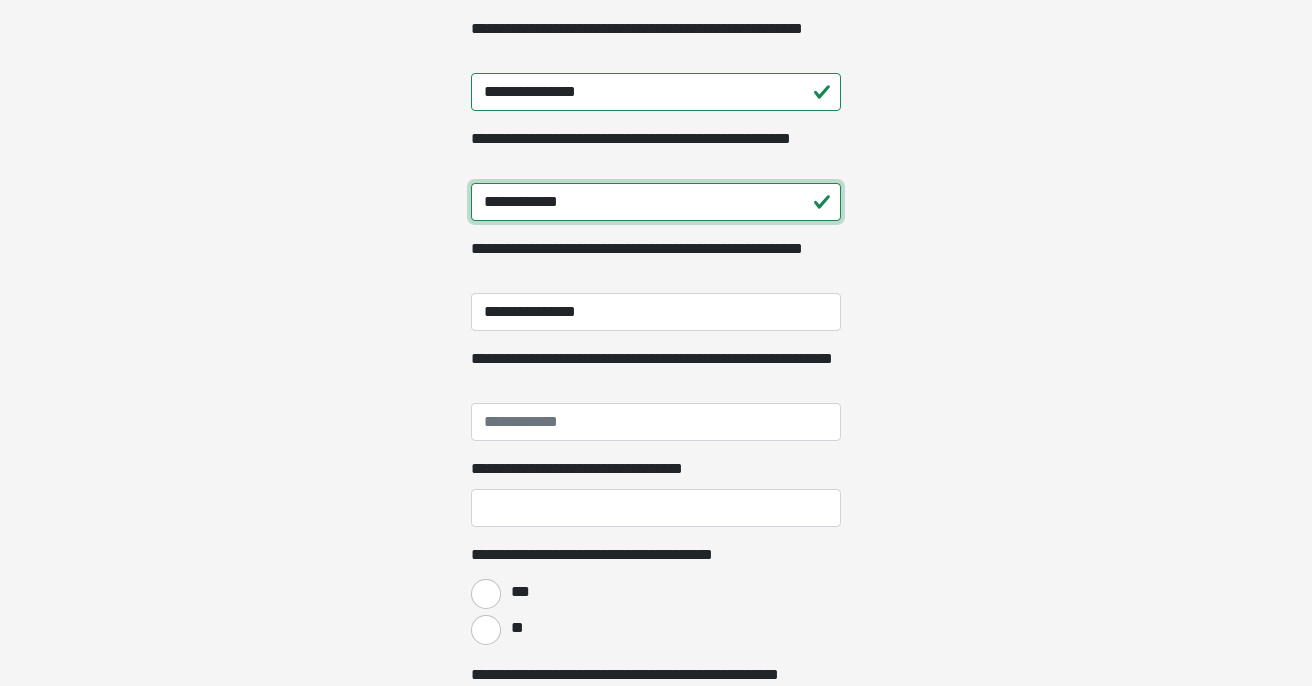 drag, startPoint x: 604, startPoint y: 202, endPoint x: 450, endPoint y: 208, distance: 154.11684 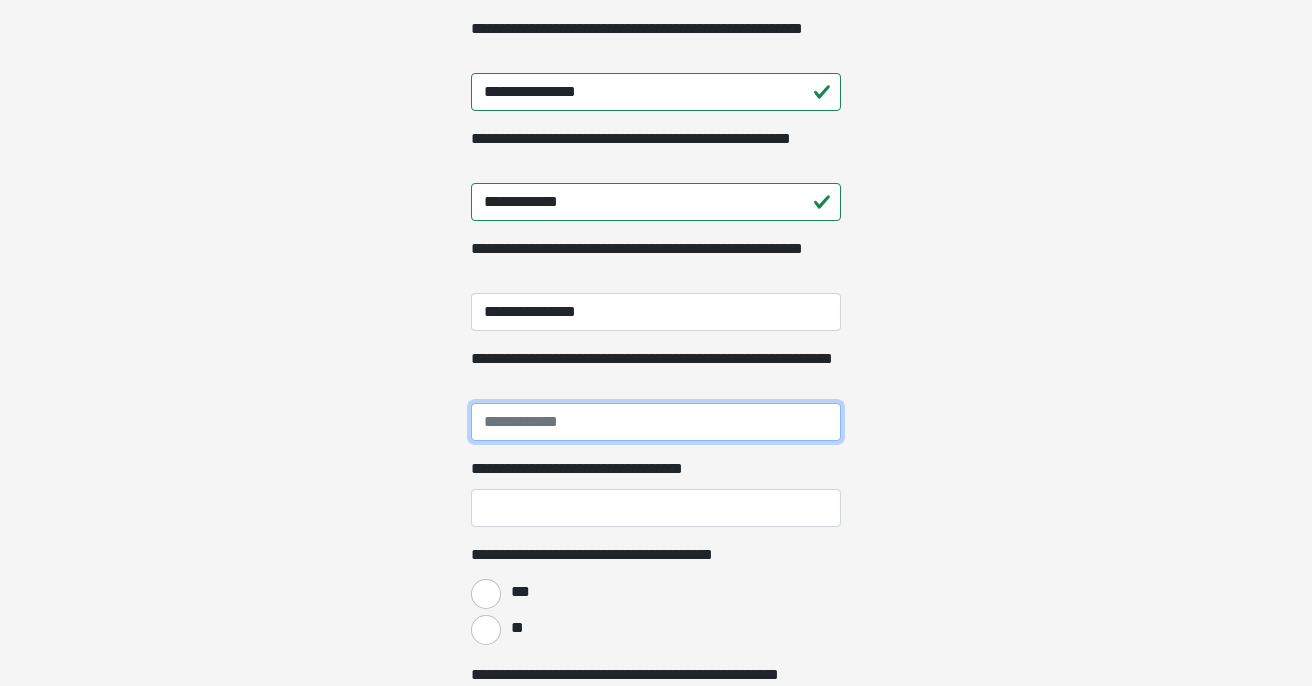 drag, startPoint x: 601, startPoint y: 417, endPoint x: 455, endPoint y: 418, distance: 146.00342 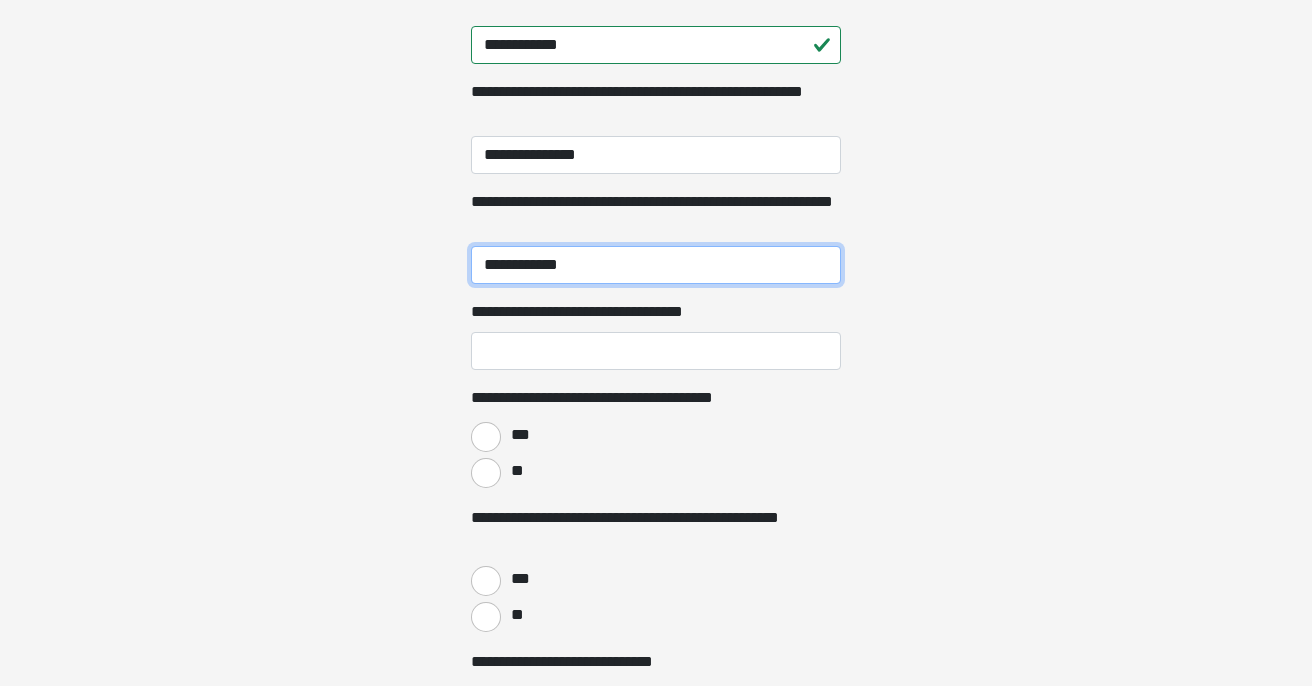 scroll, scrollTop: 508, scrollLeft: 0, axis: vertical 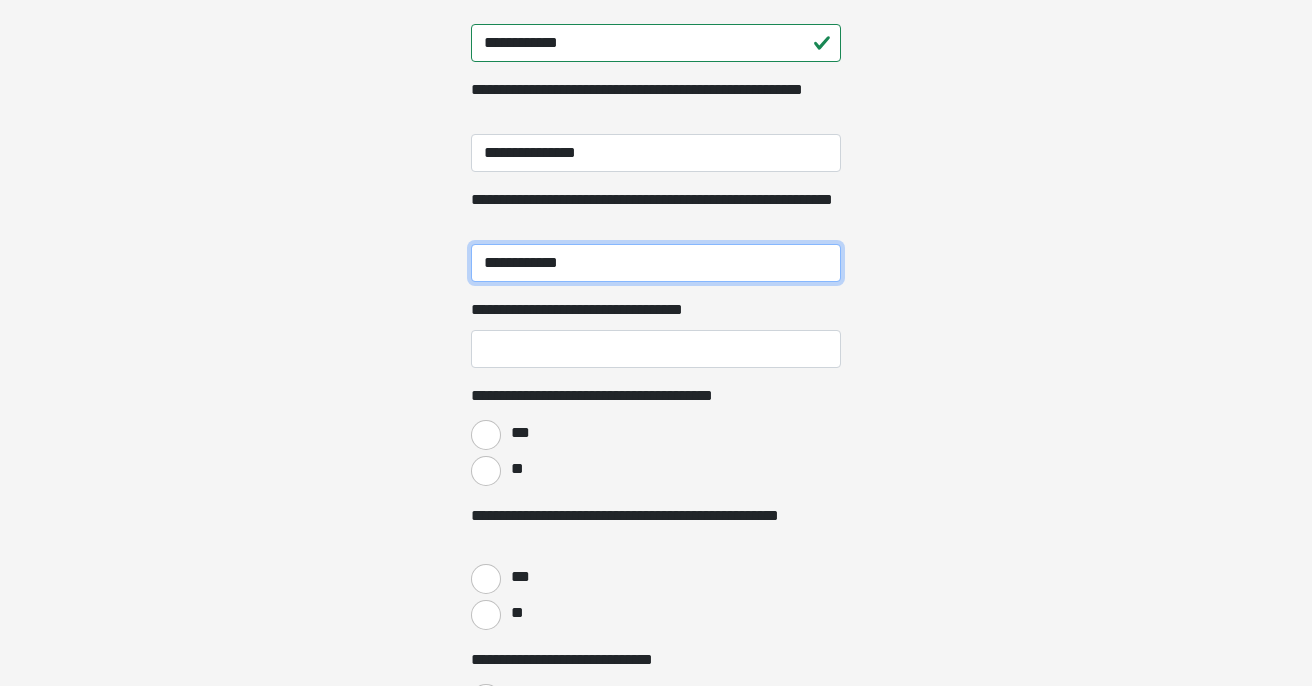 type on "**********" 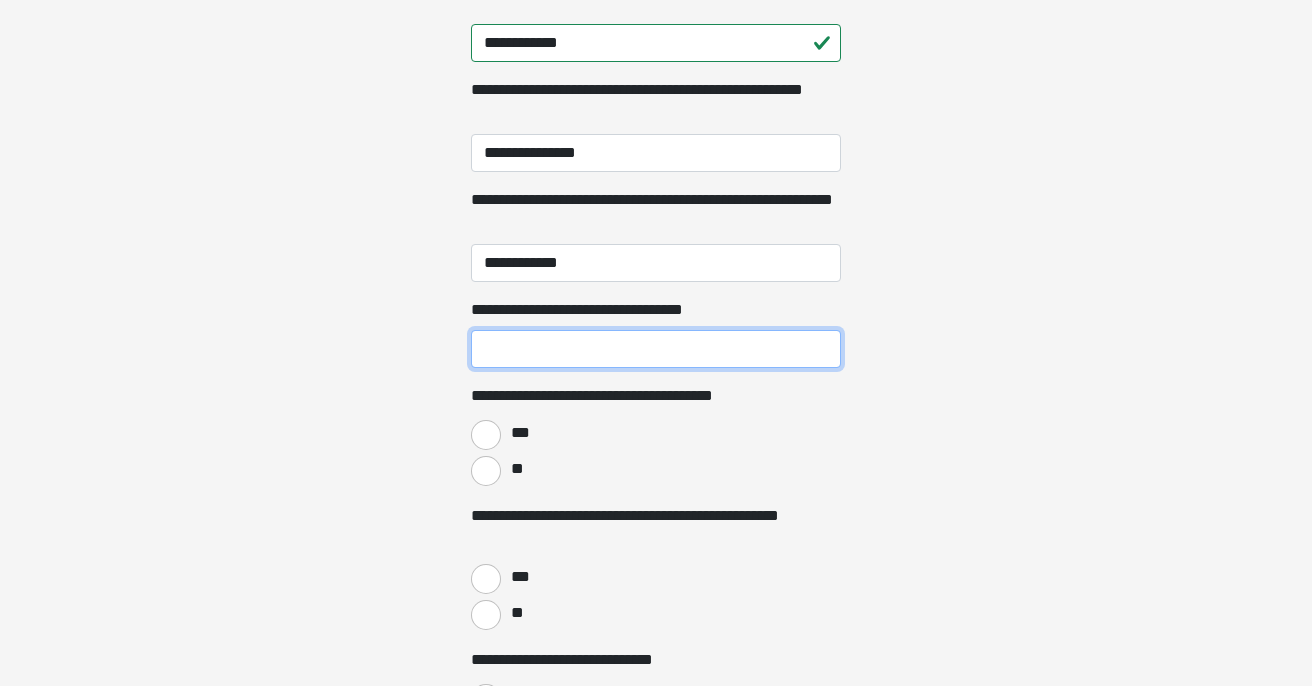 click on "**********" at bounding box center (656, 349) 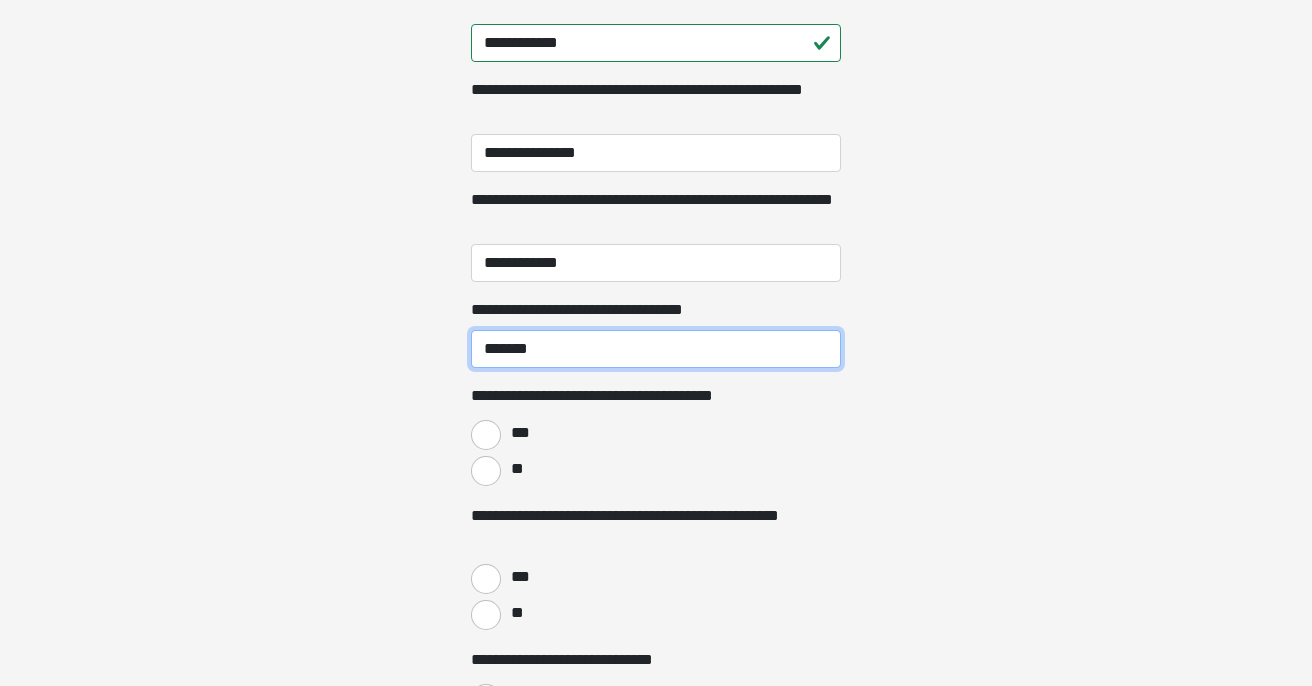 type on "*******" 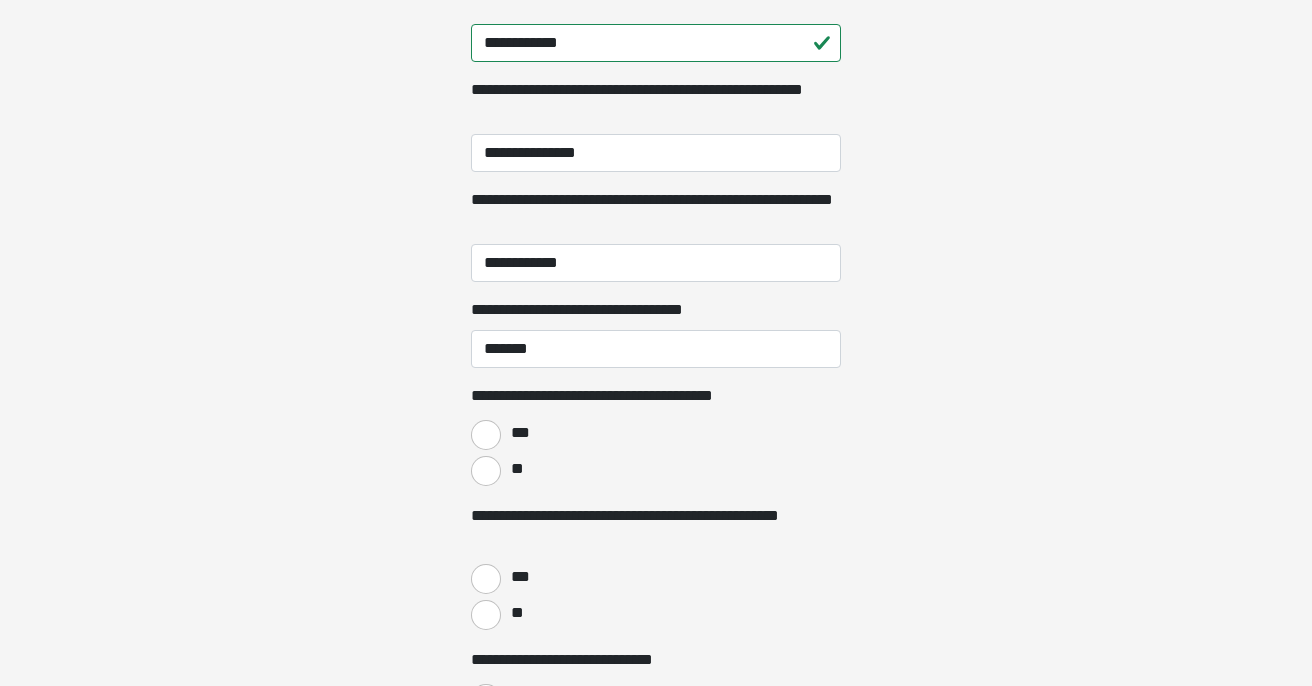click on "***" at bounding box center (486, 435) 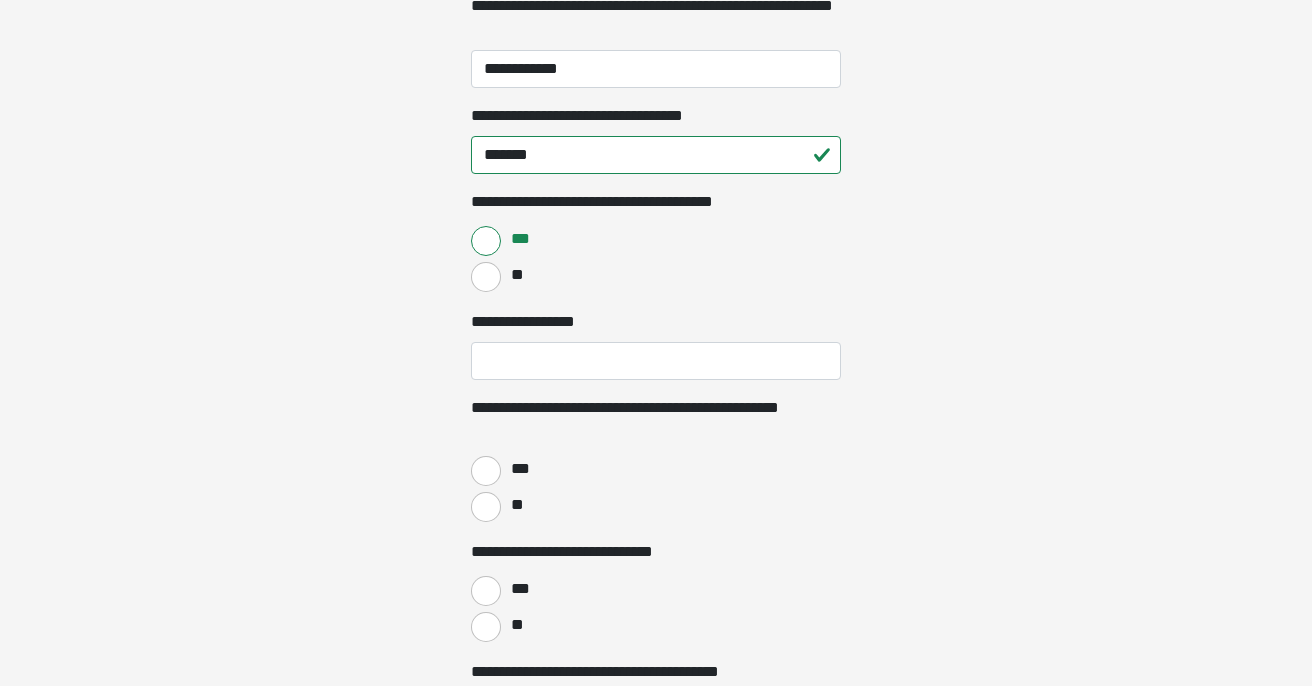 scroll, scrollTop: 703, scrollLeft: 0, axis: vertical 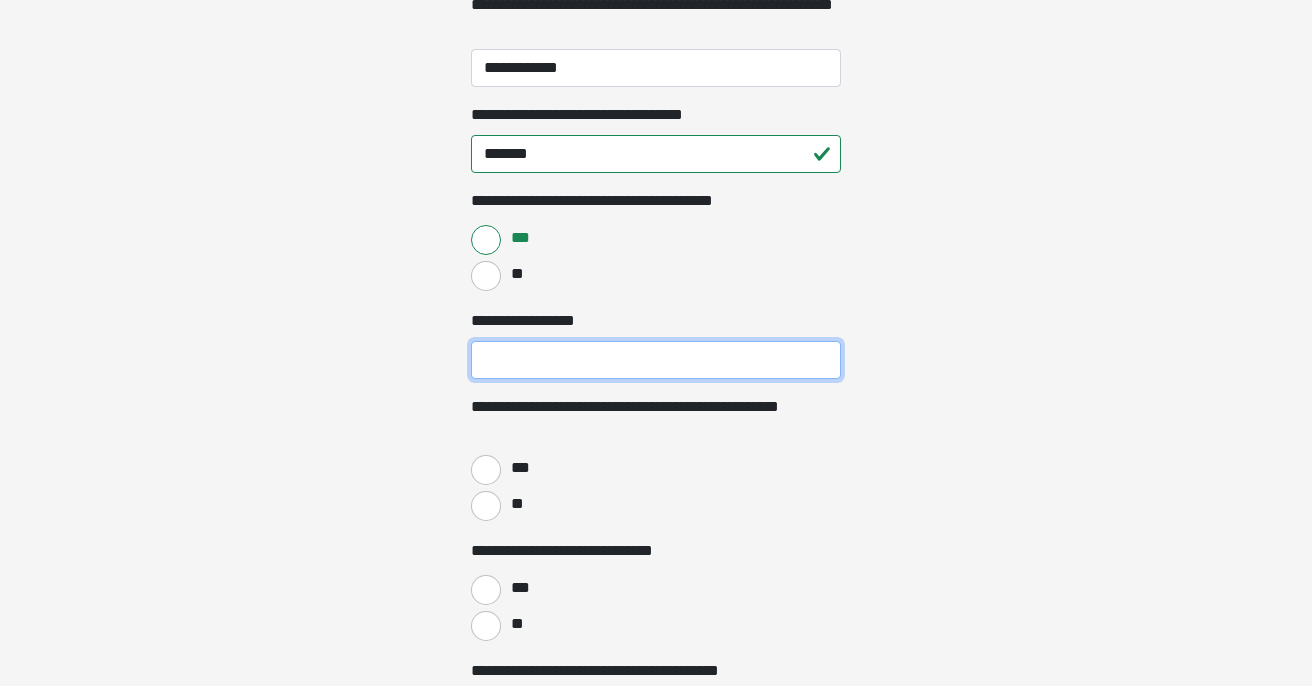 click on "**********" at bounding box center [656, 360] 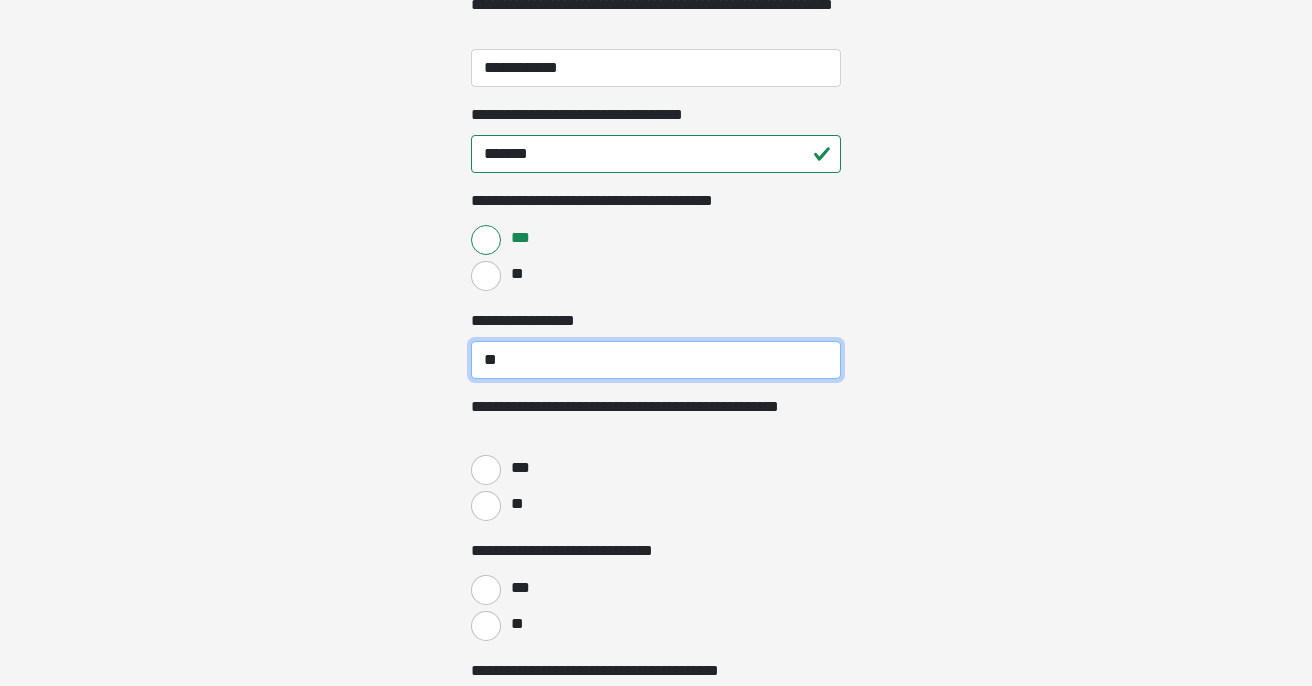 type on "*" 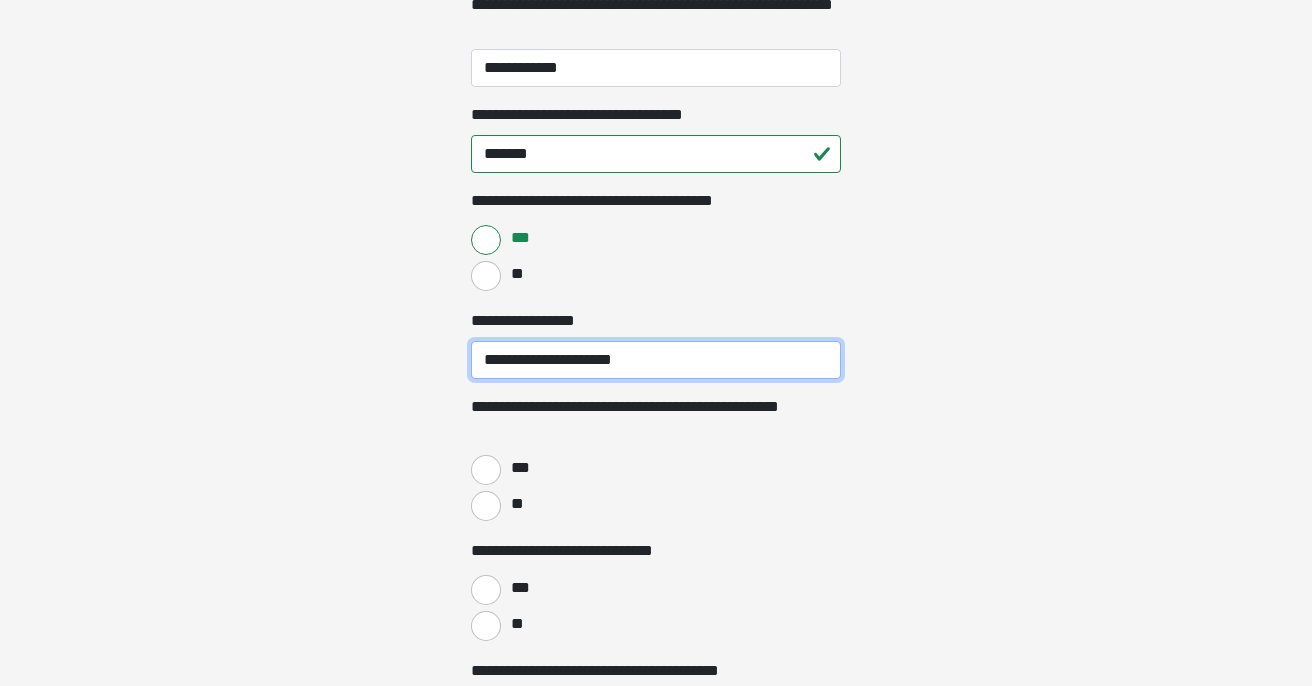 type on "**********" 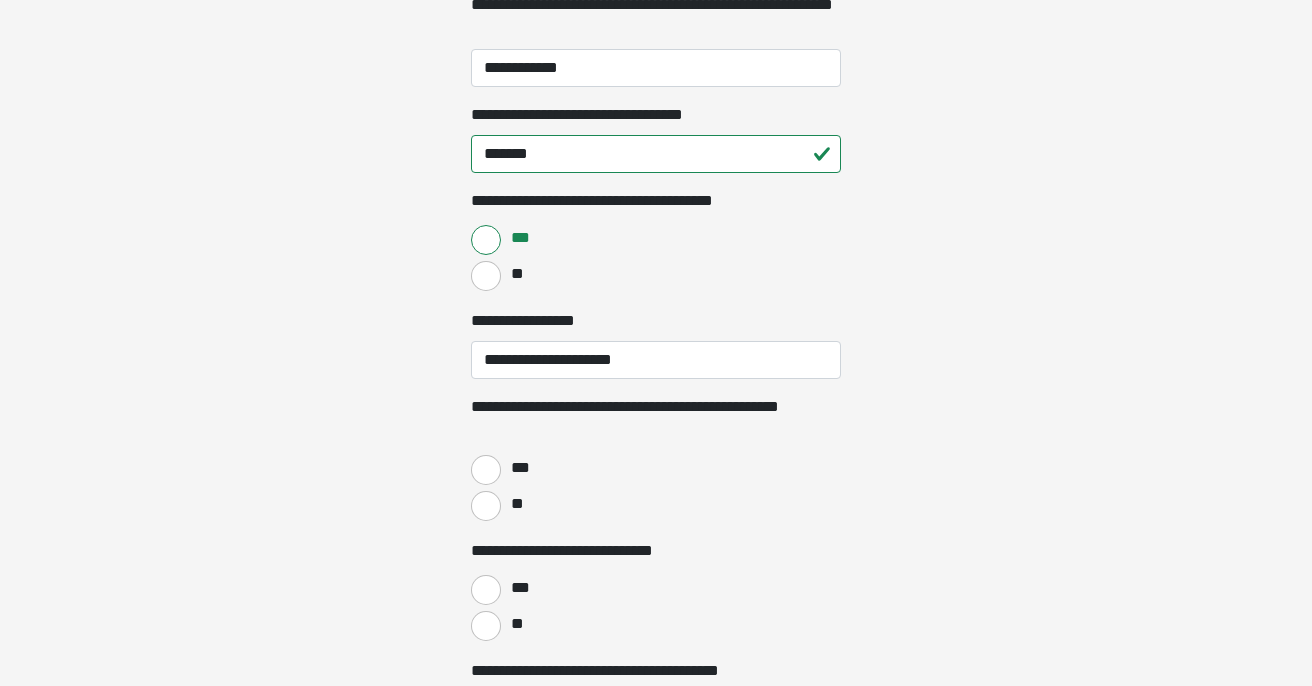 click on "***" at bounding box center [486, 470] 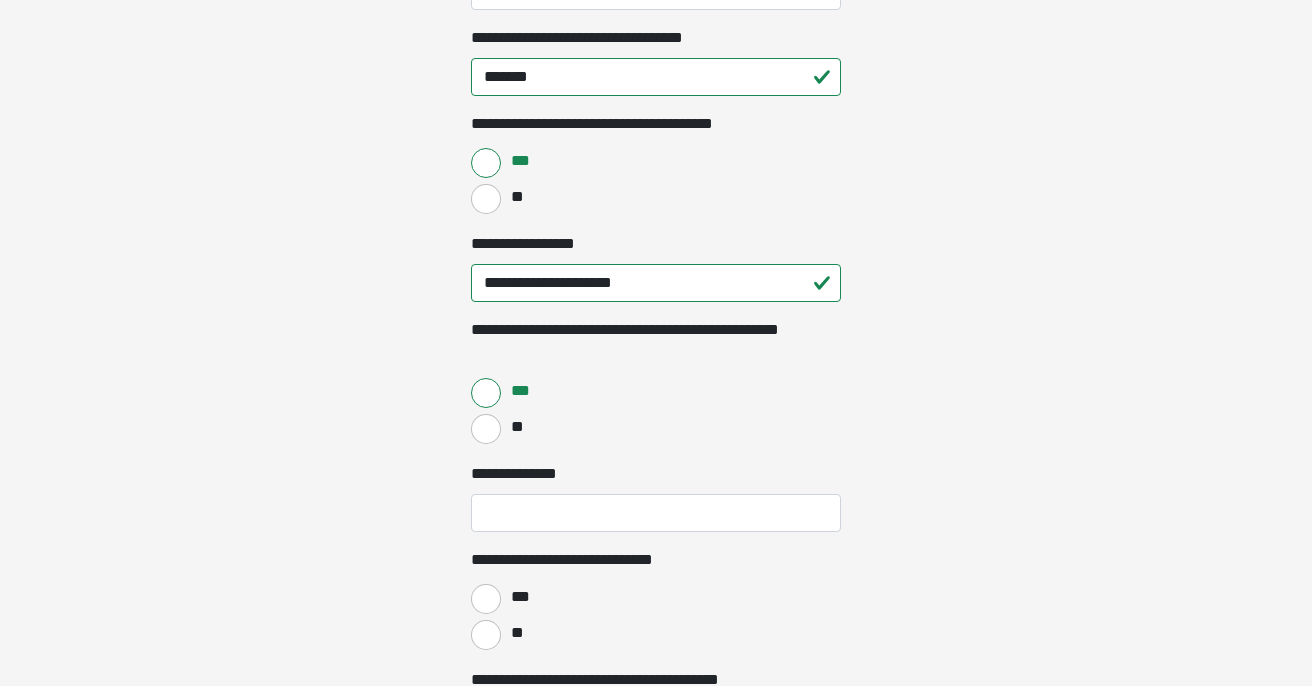 scroll, scrollTop: 793, scrollLeft: 0, axis: vertical 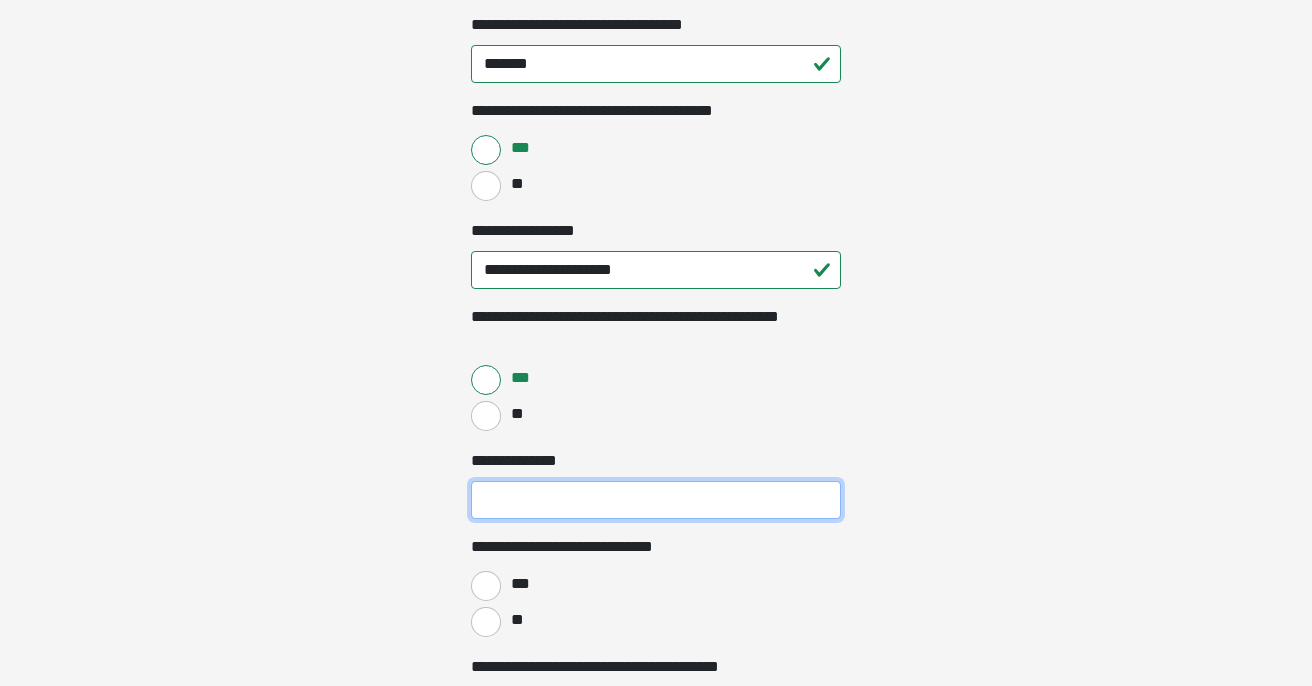 click on "**********" at bounding box center (656, 500) 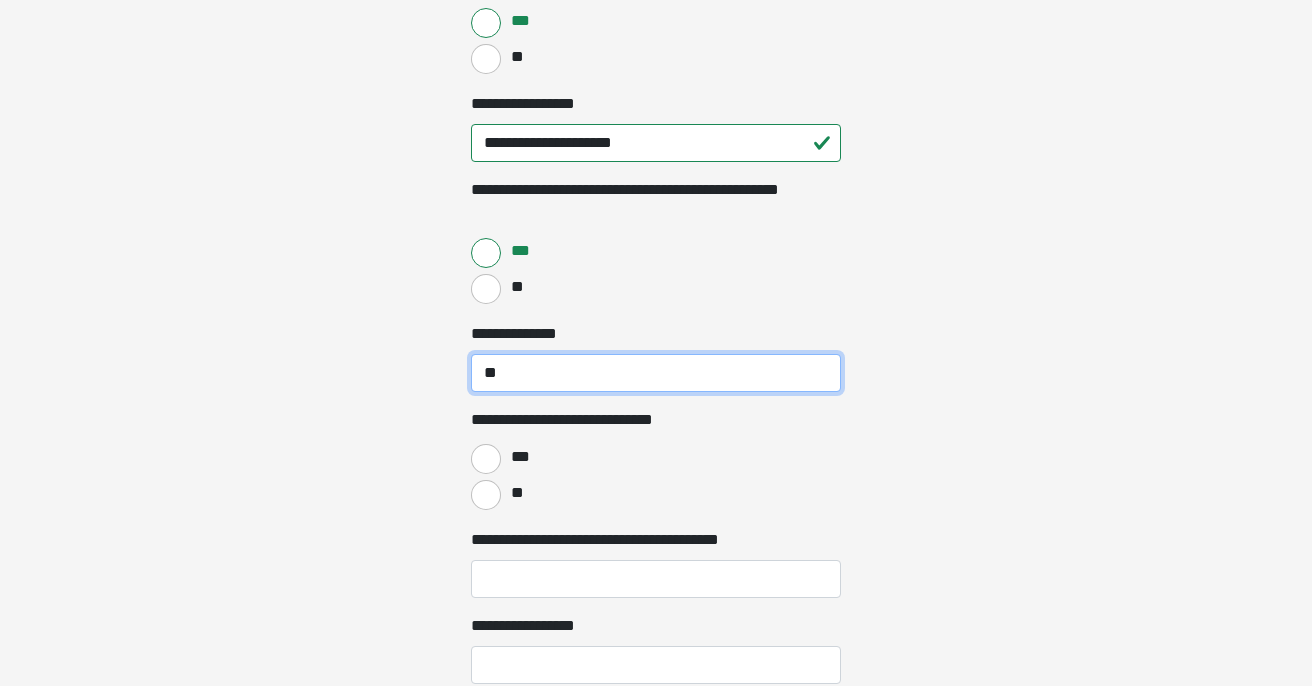 scroll, scrollTop: 930, scrollLeft: 0, axis: vertical 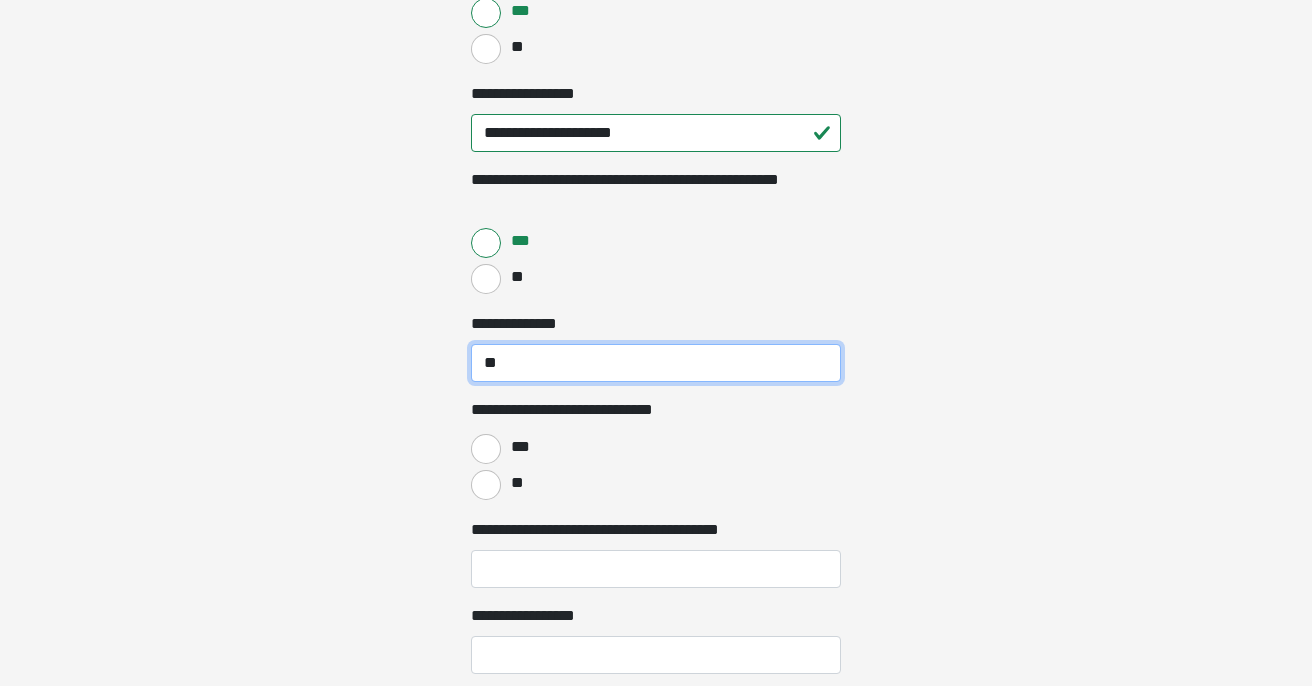 type on "**" 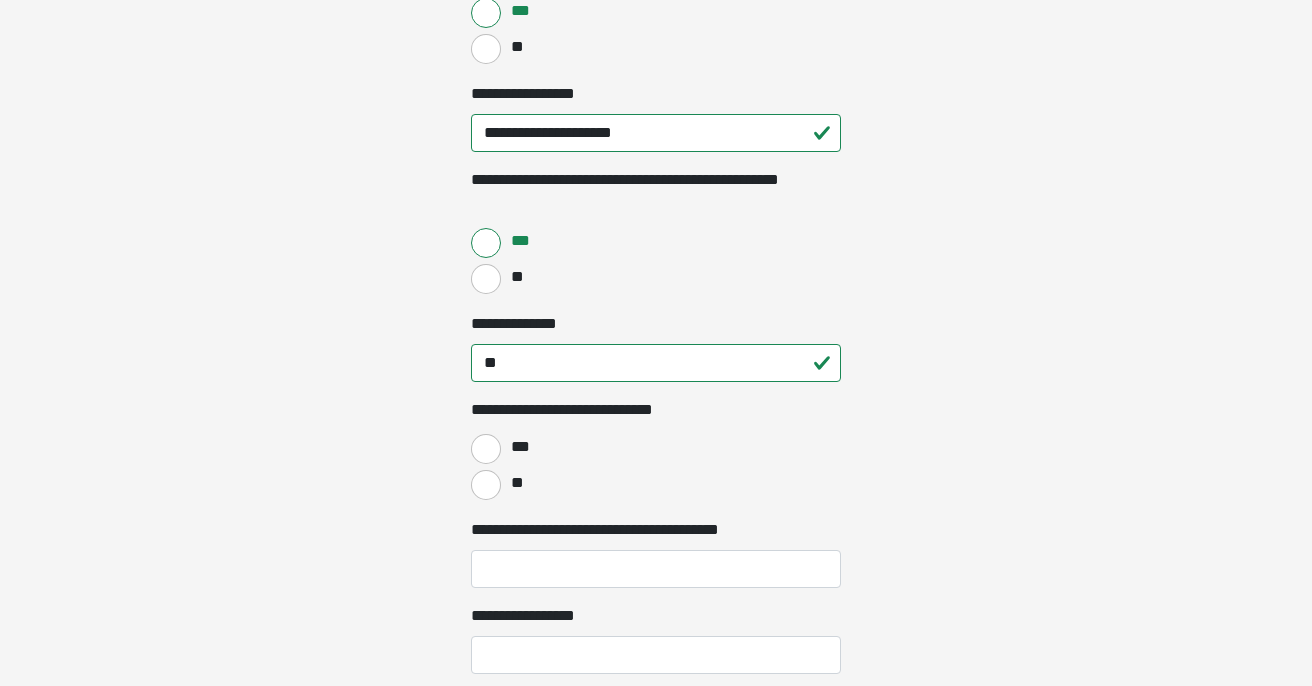 click on "**" at bounding box center (486, 485) 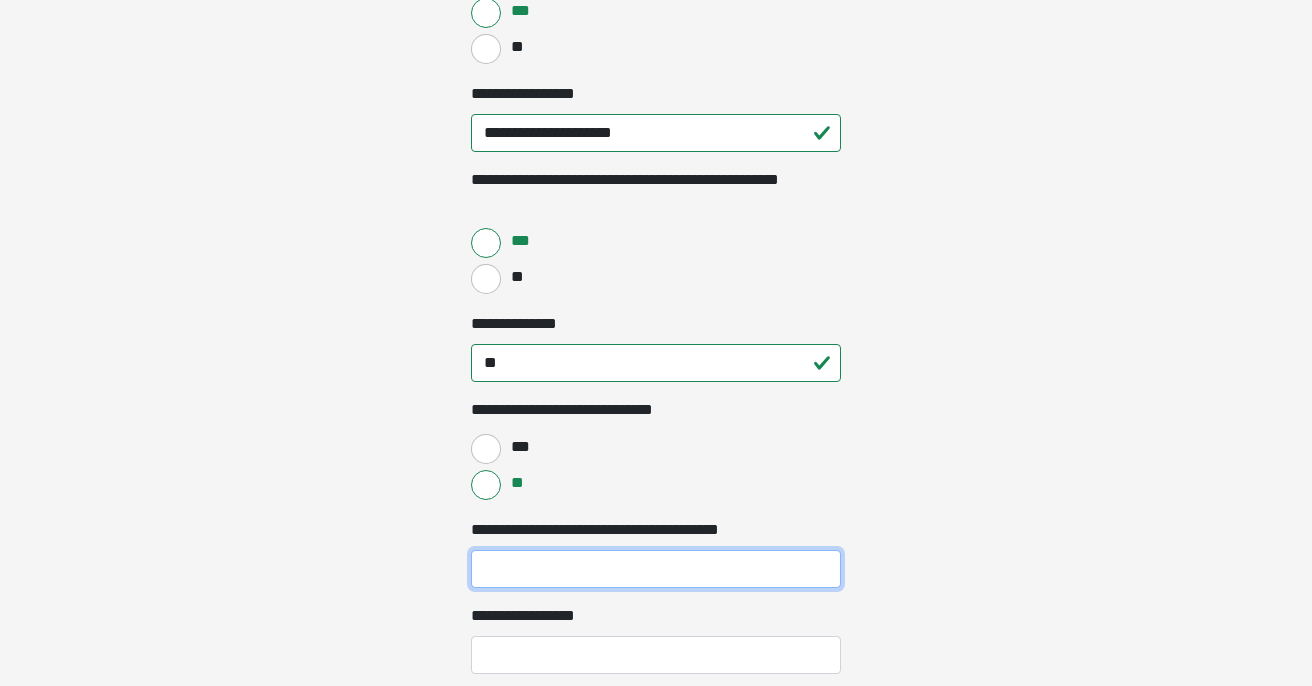 click on "**********" at bounding box center [656, 569] 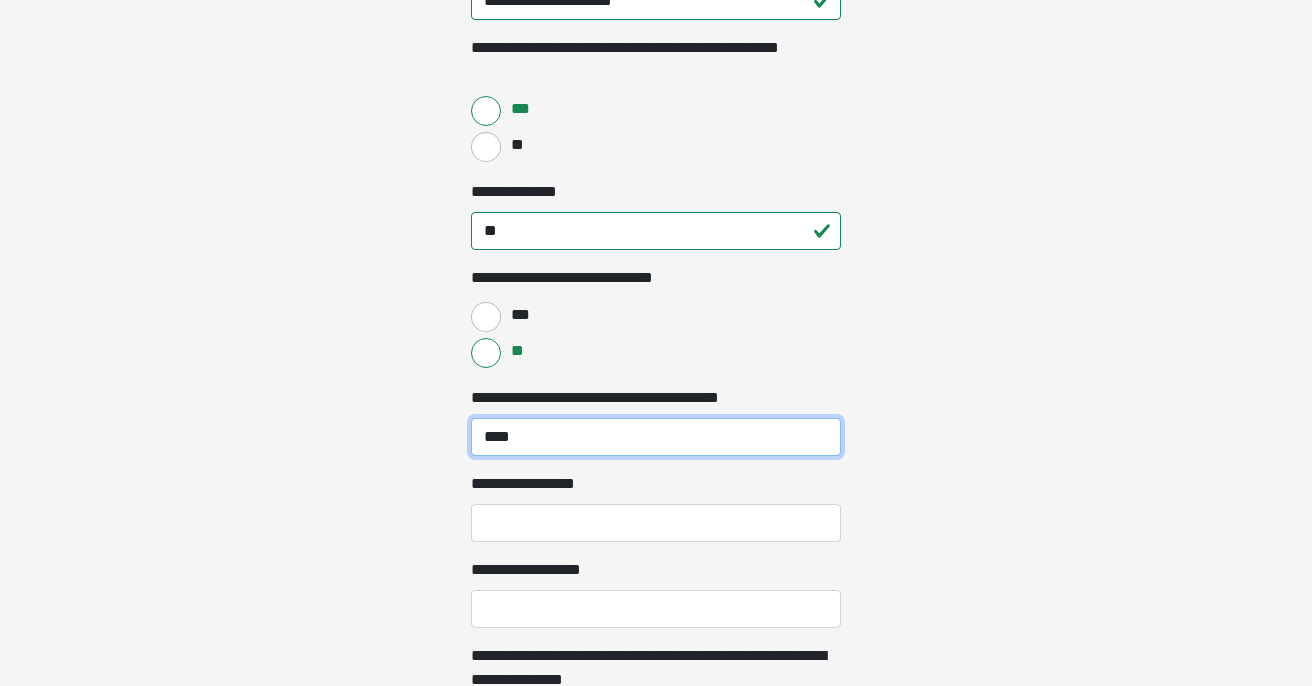 scroll, scrollTop: 1083, scrollLeft: 0, axis: vertical 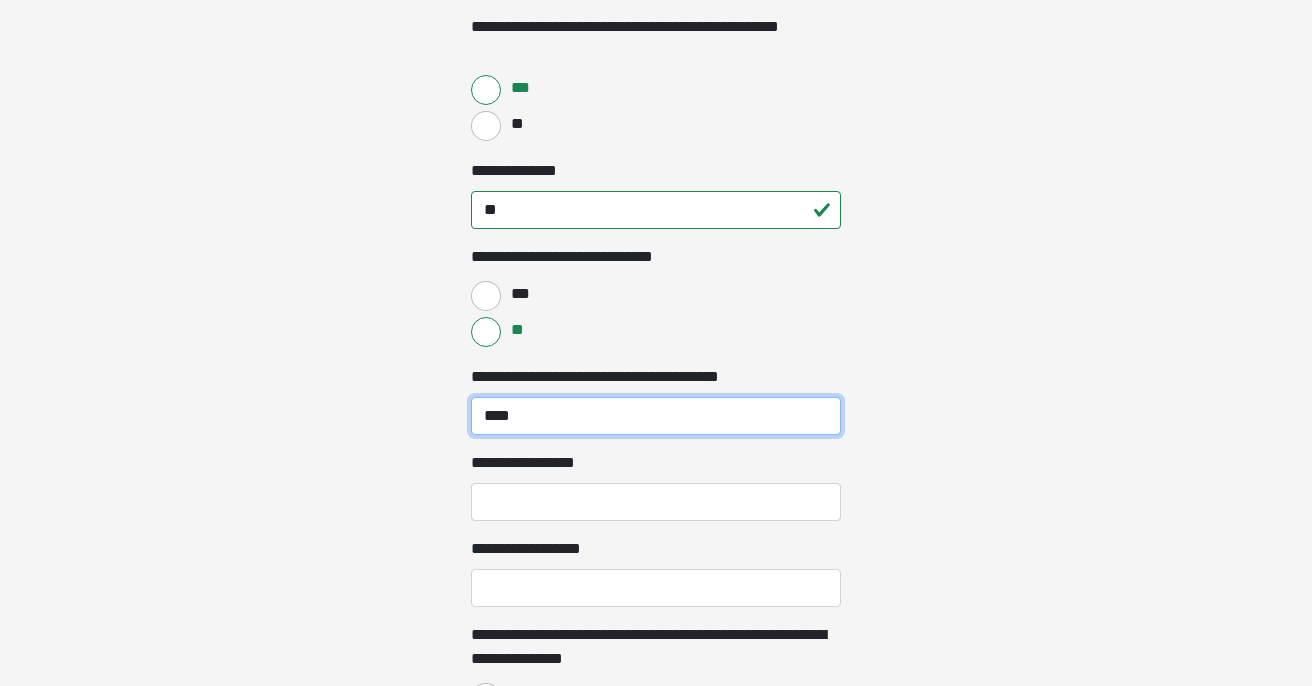 type on "****" 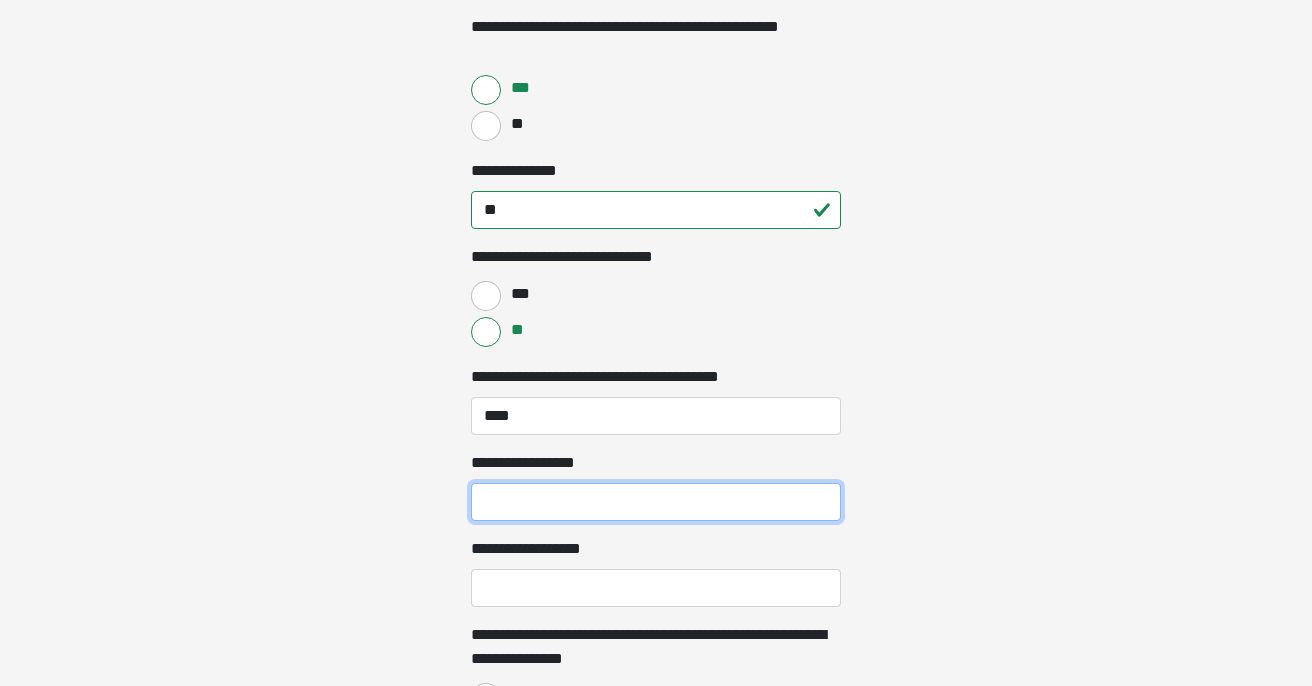 click on "**********" at bounding box center (656, 502) 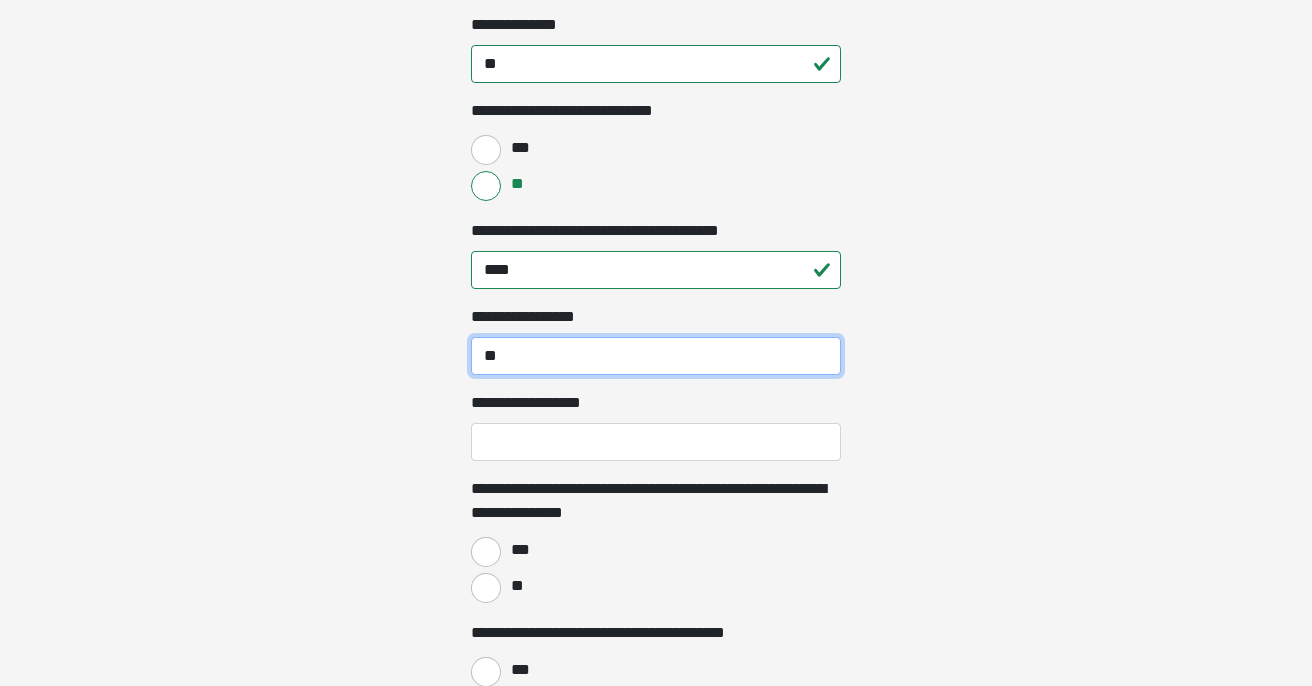 scroll, scrollTop: 1249, scrollLeft: 0, axis: vertical 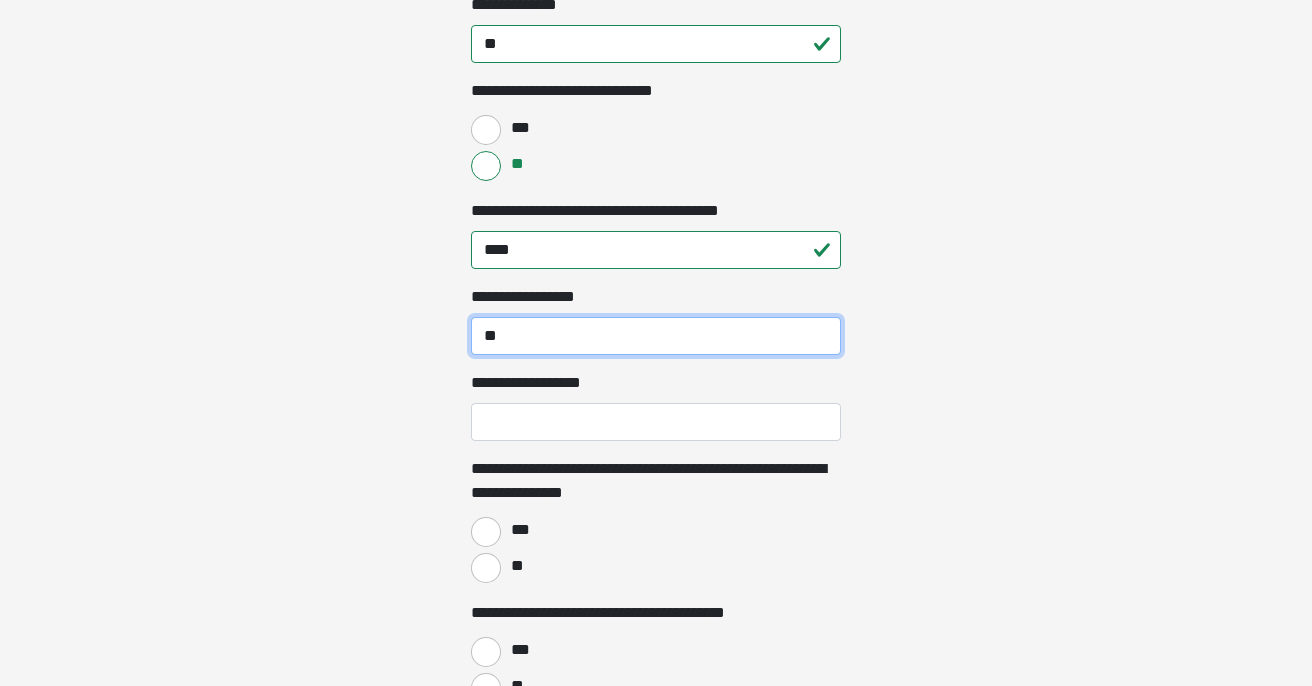 type on "**" 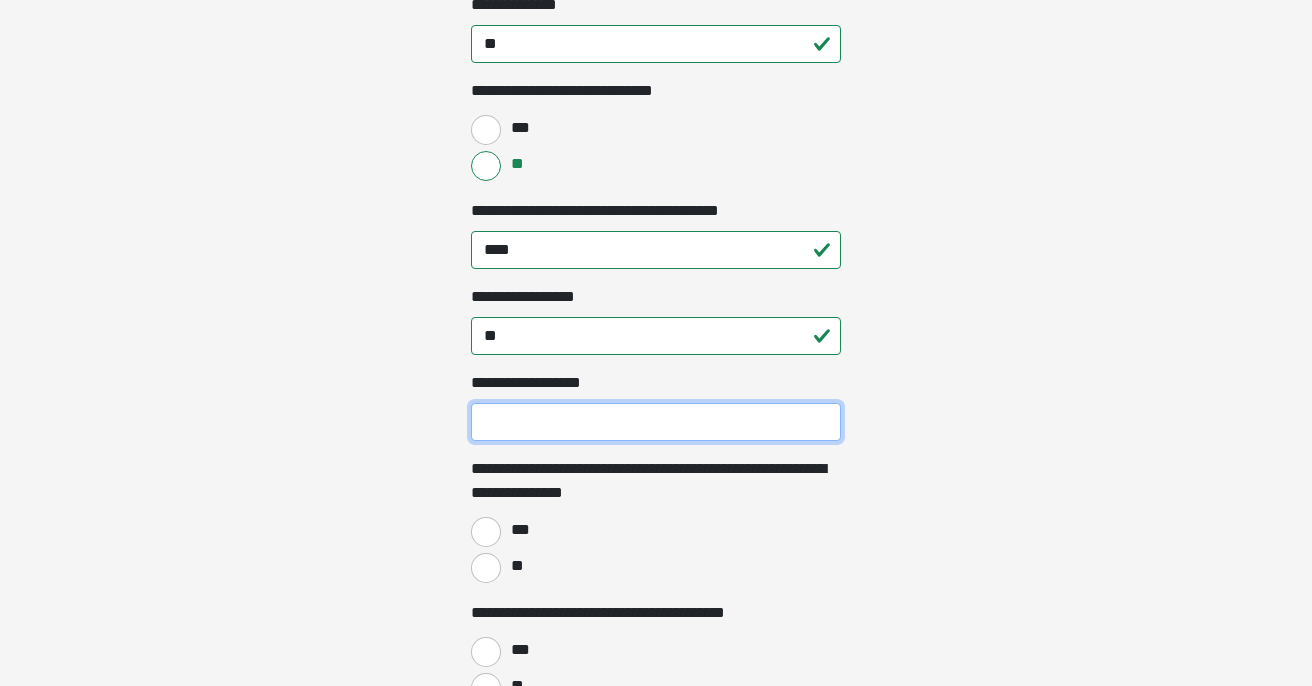 click on "**********" at bounding box center (656, 422) 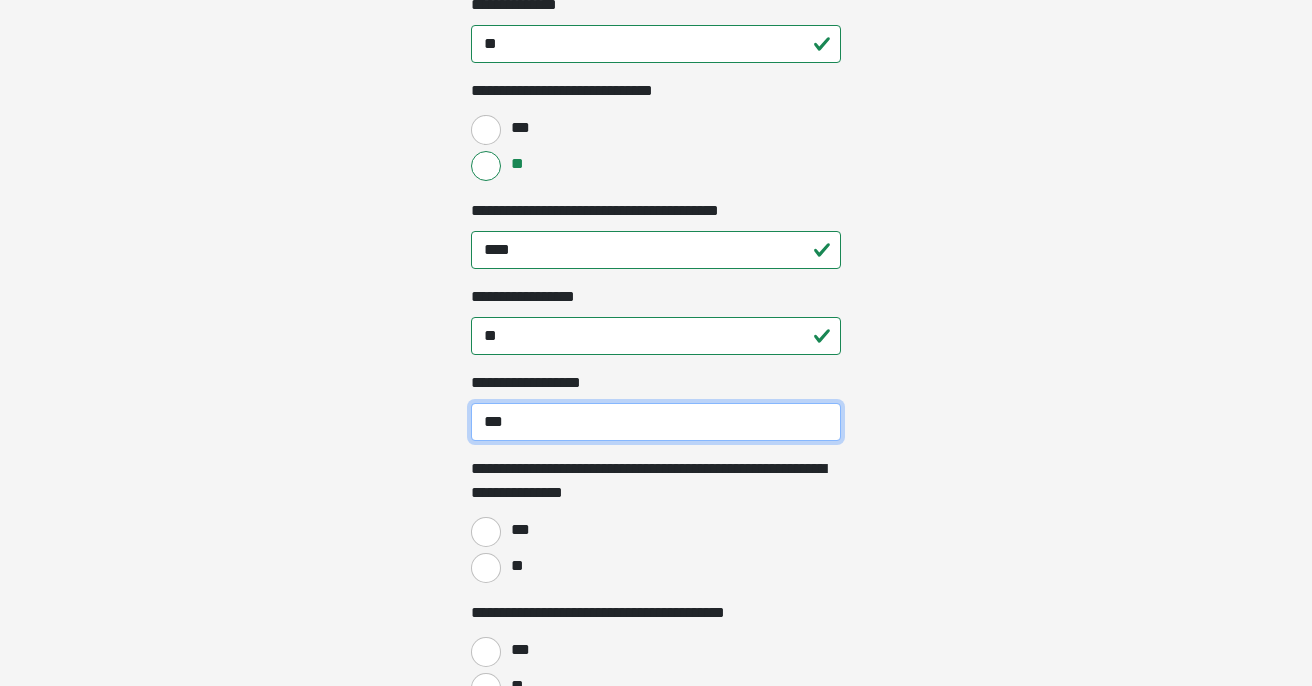 type on "***" 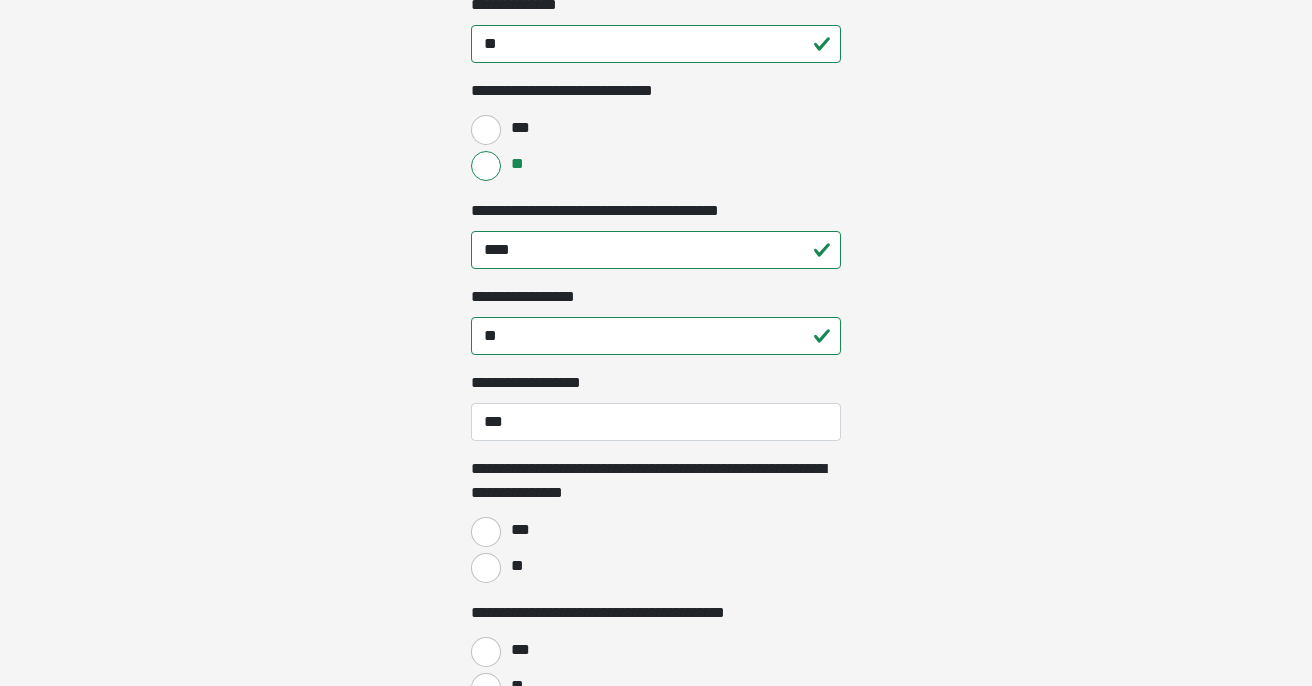 click on "**" at bounding box center [486, 568] 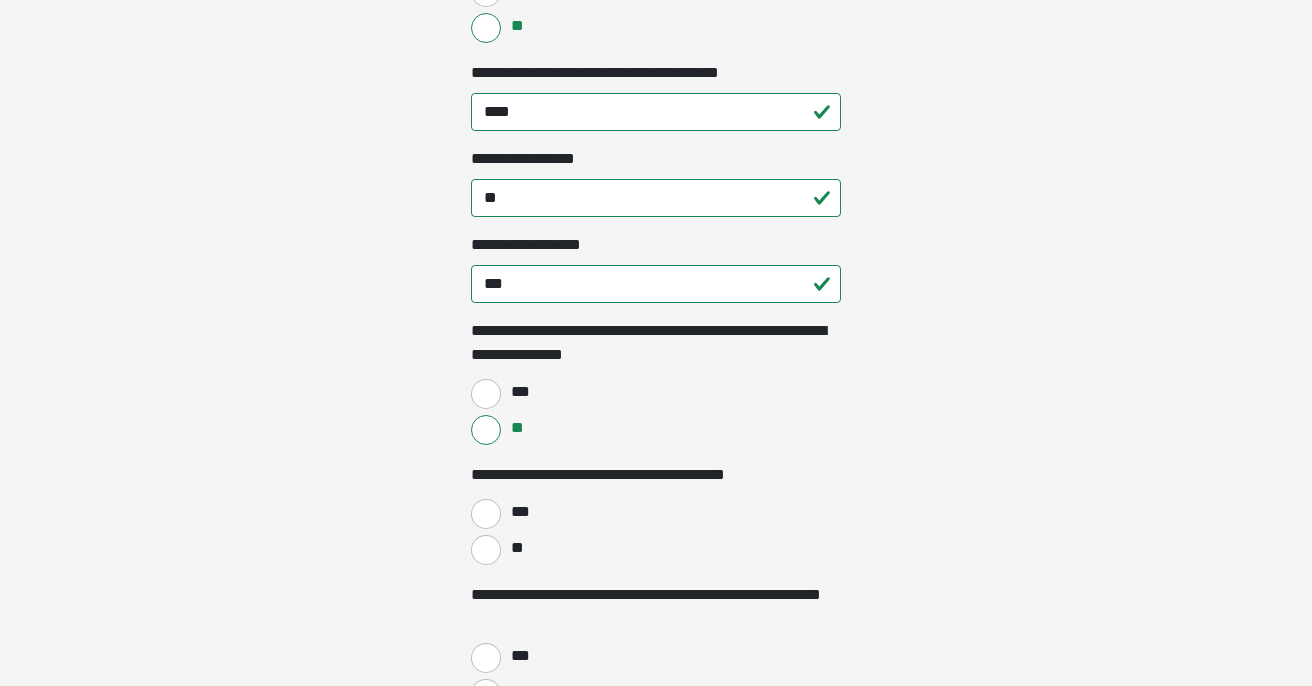 scroll, scrollTop: 1401, scrollLeft: 0, axis: vertical 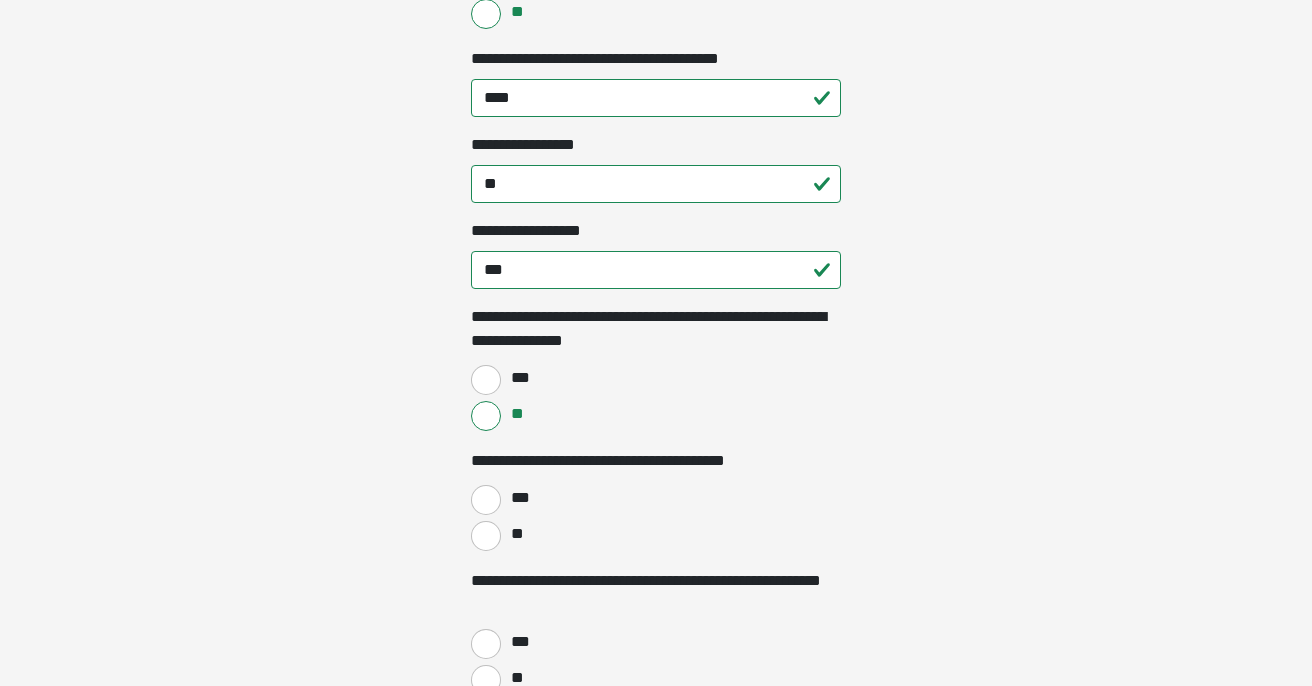 click on "***" at bounding box center (486, 500) 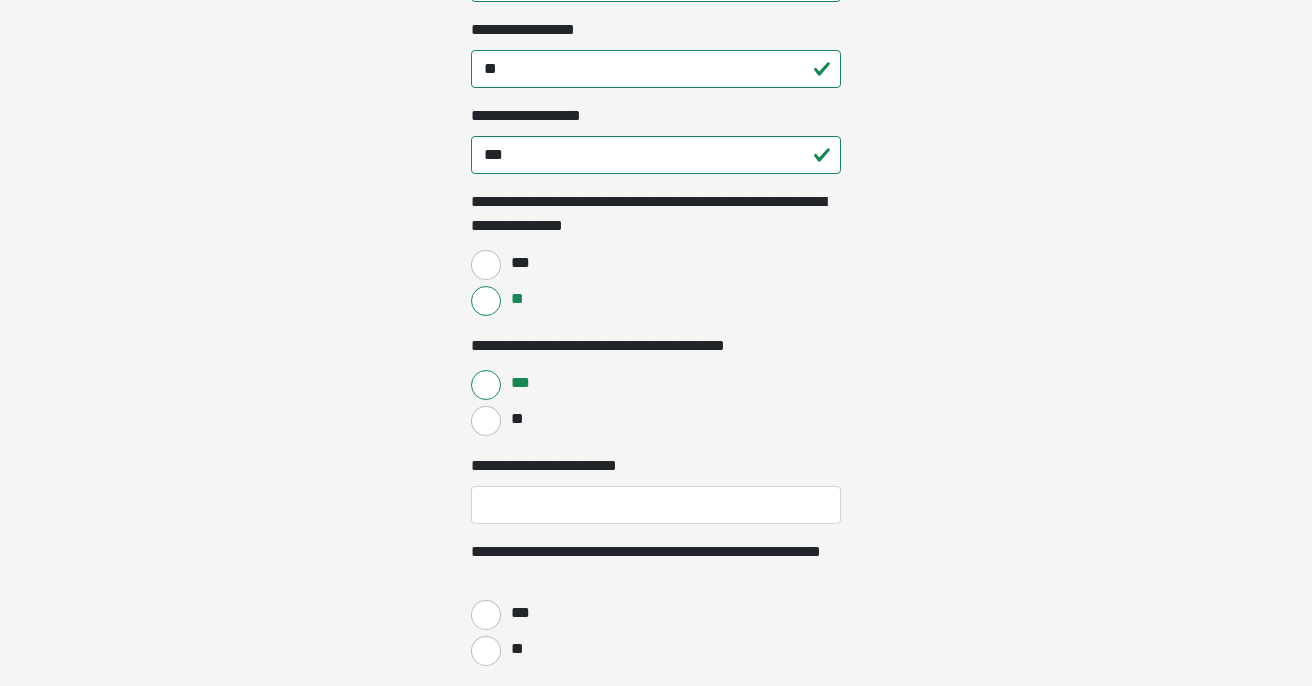 scroll, scrollTop: 1531, scrollLeft: 0, axis: vertical 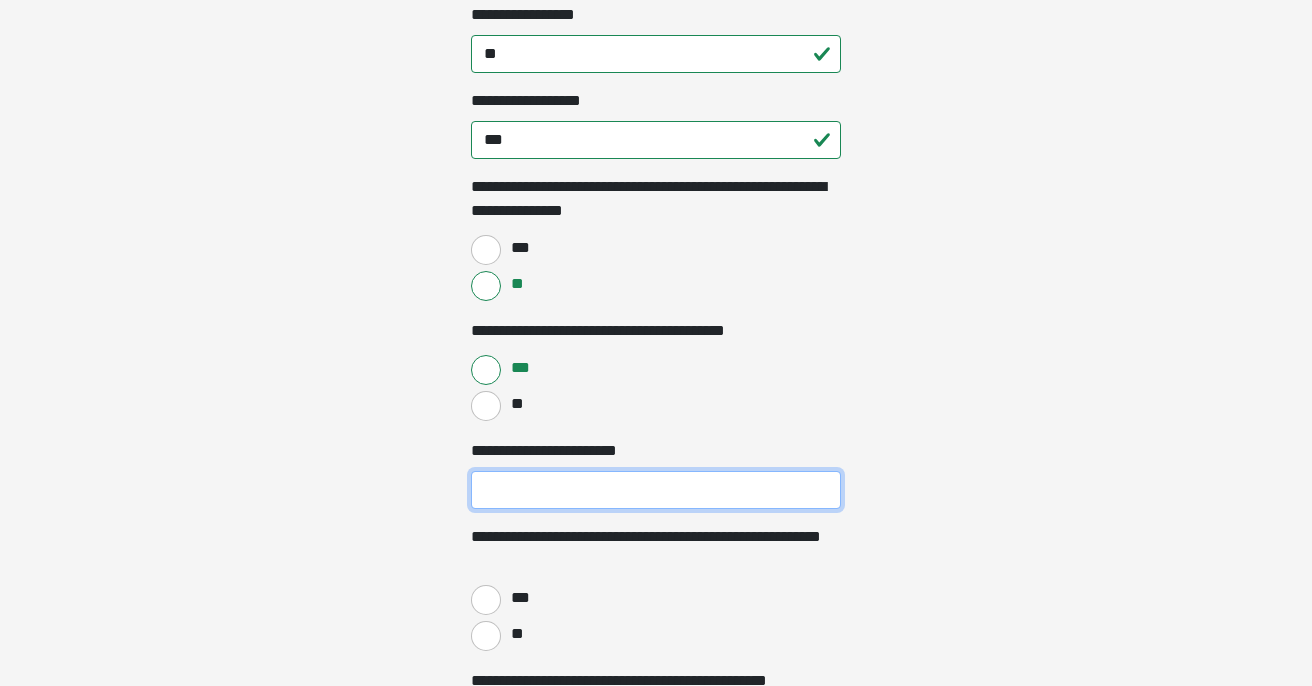 click on "**********" at bounding box center [656, 490] 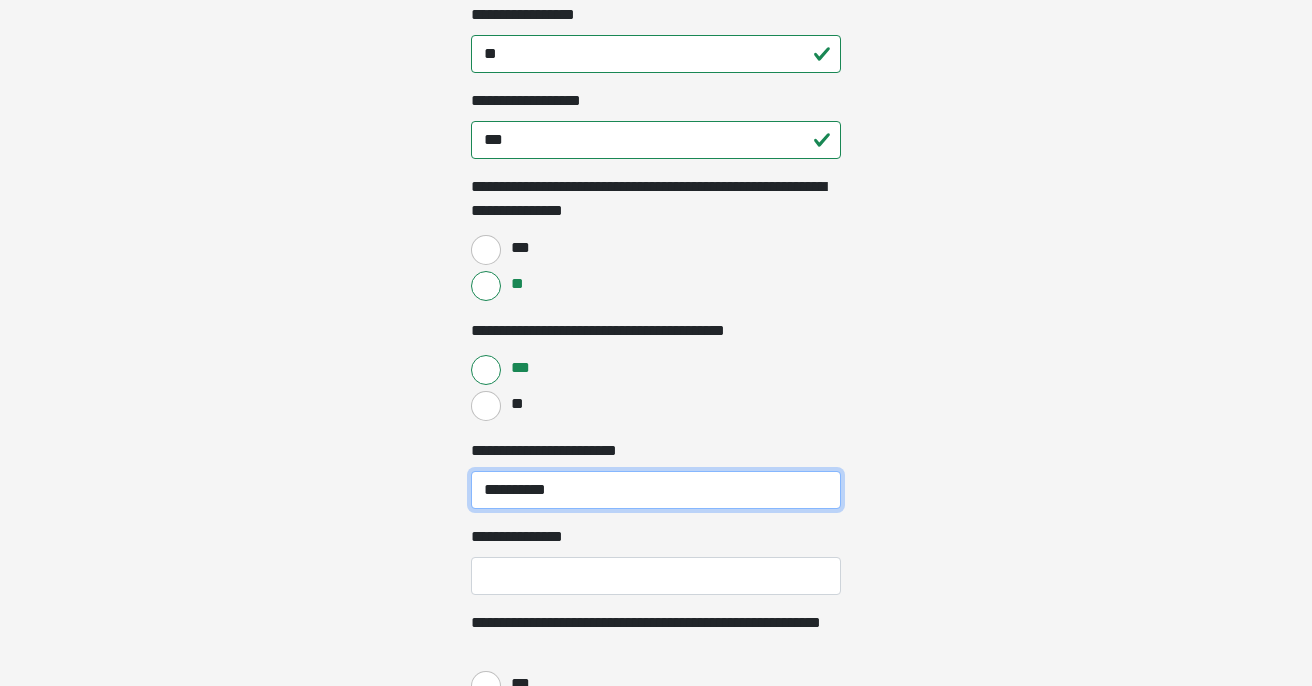 type on "**********" 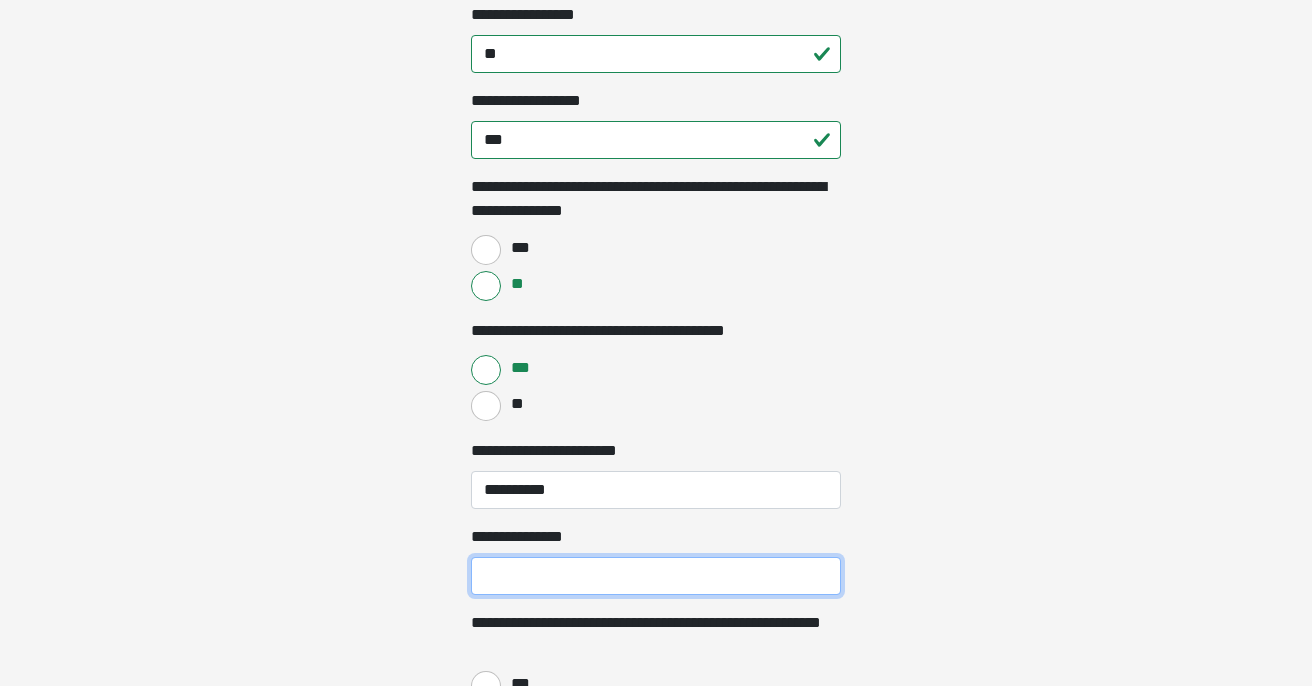 click on "**********" at bounding box center (656, 576) 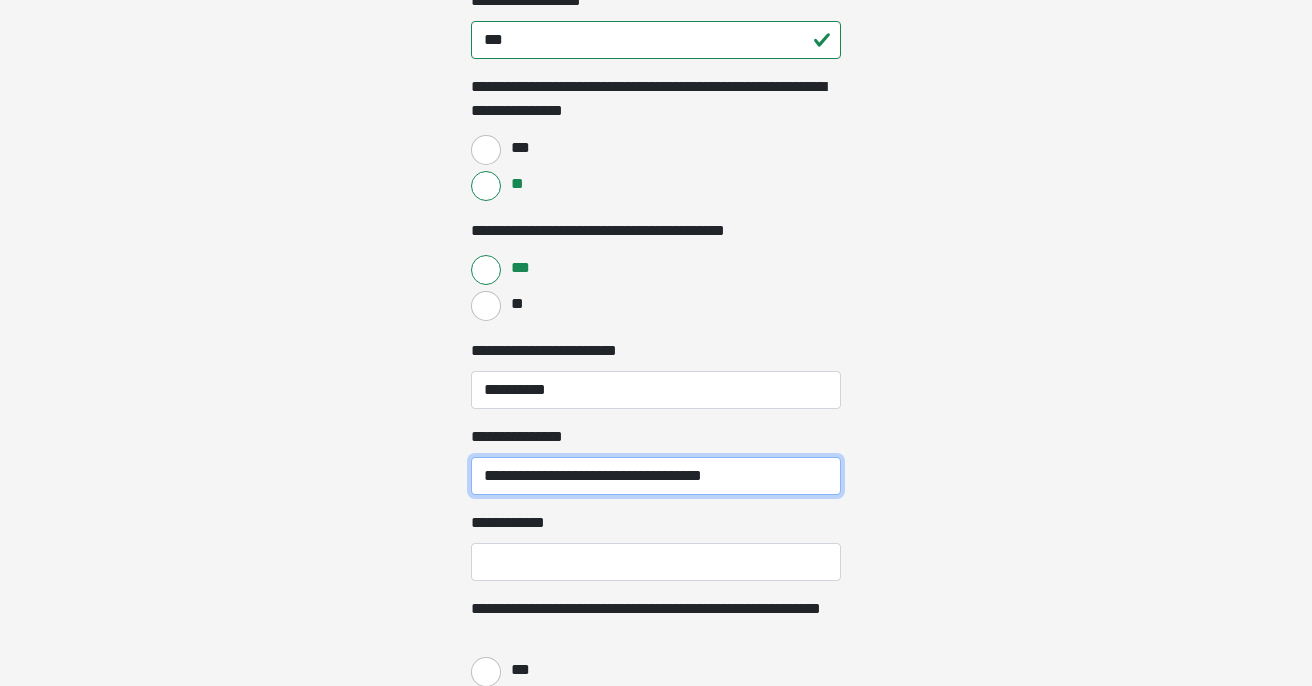 scroll, scrollTop: 1671, scrollLeft: 0, axis: vertical 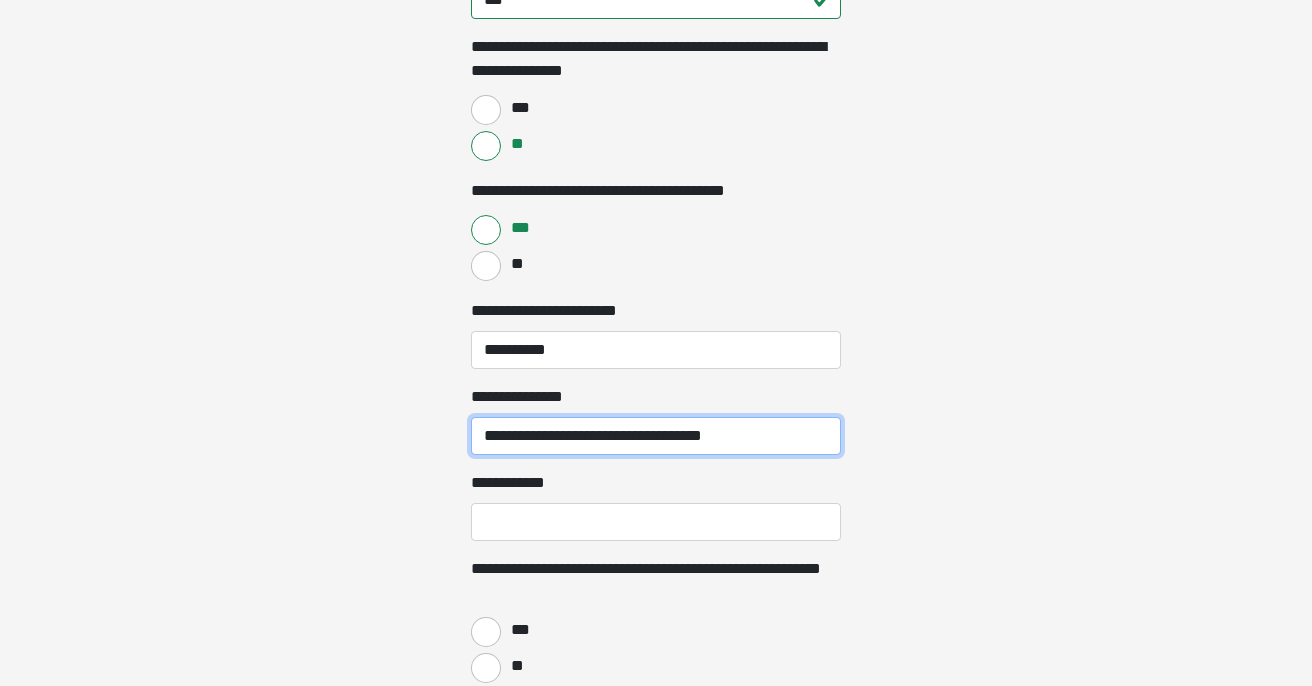 type on "**********" 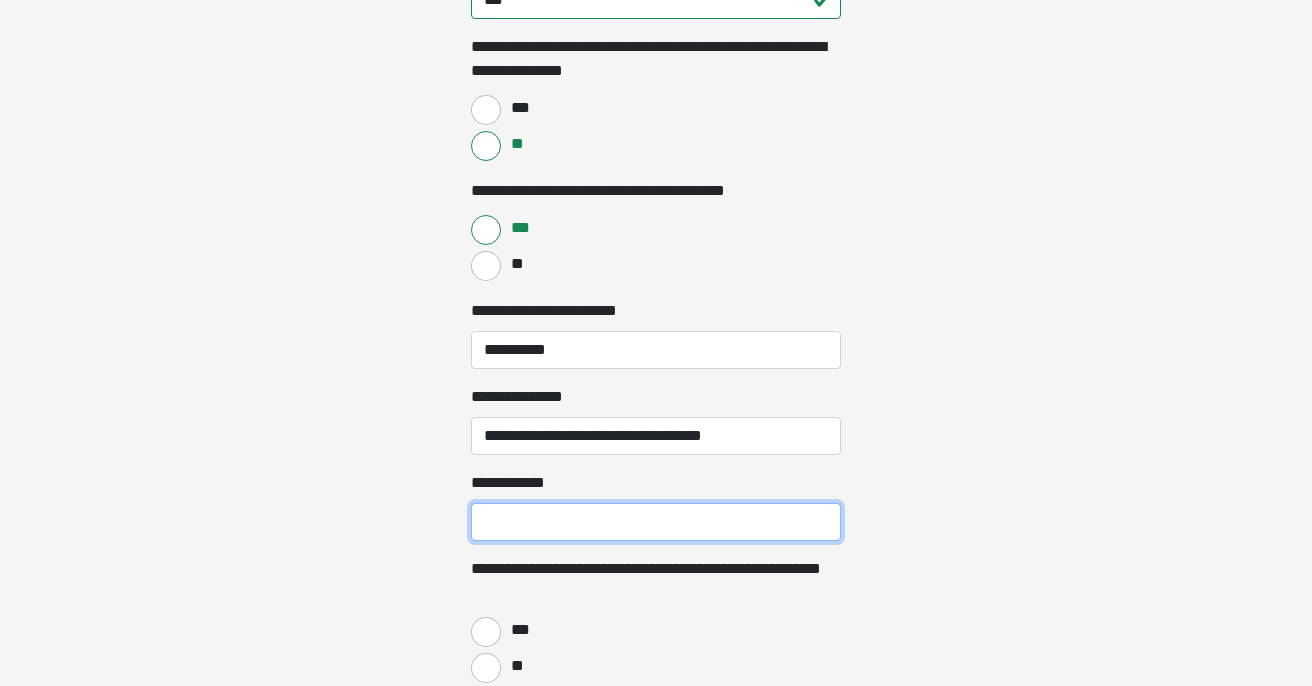 click on "**********" at bounding box center [656, 522] 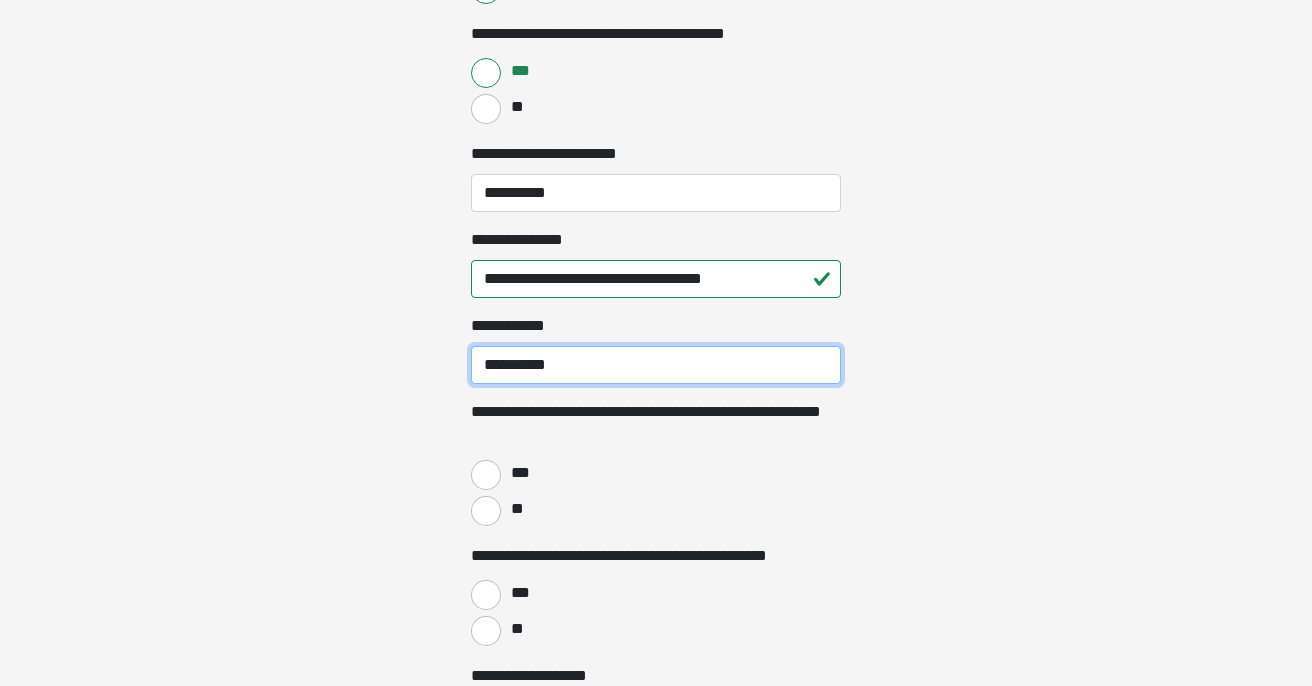 scroll, scrollTop: 1830, scrollLeft: 0, axis: vertical 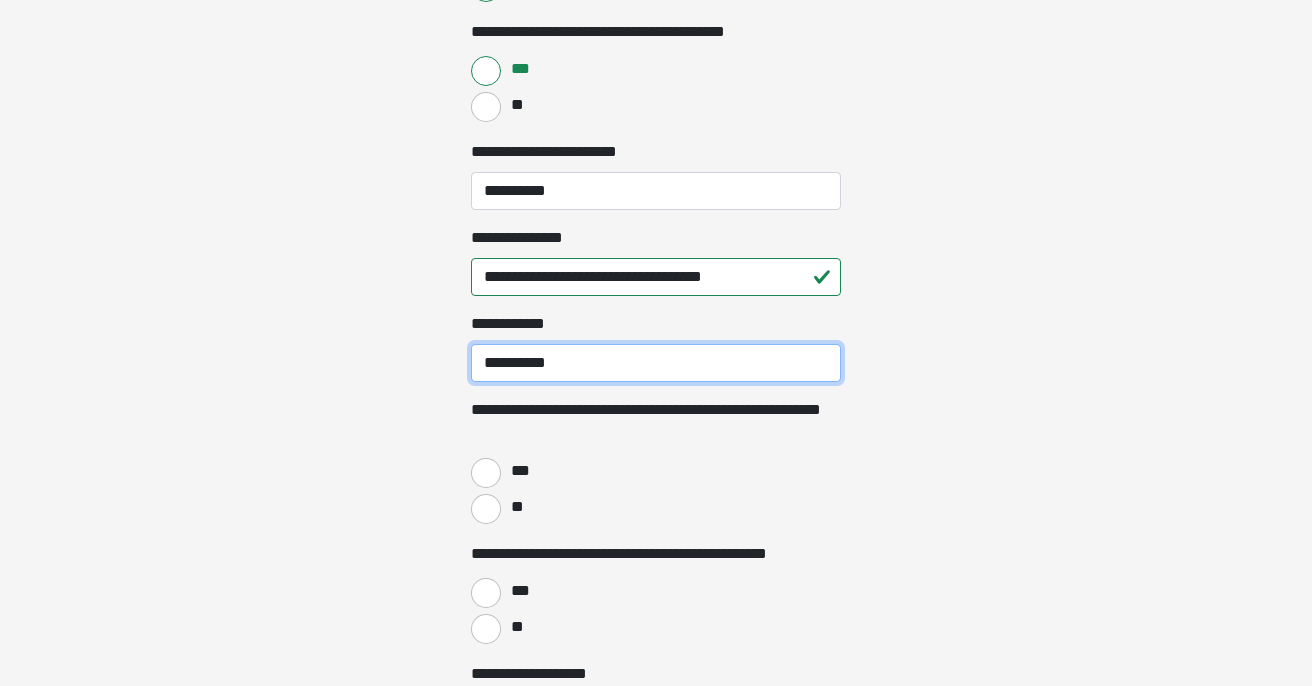 type on "**********" 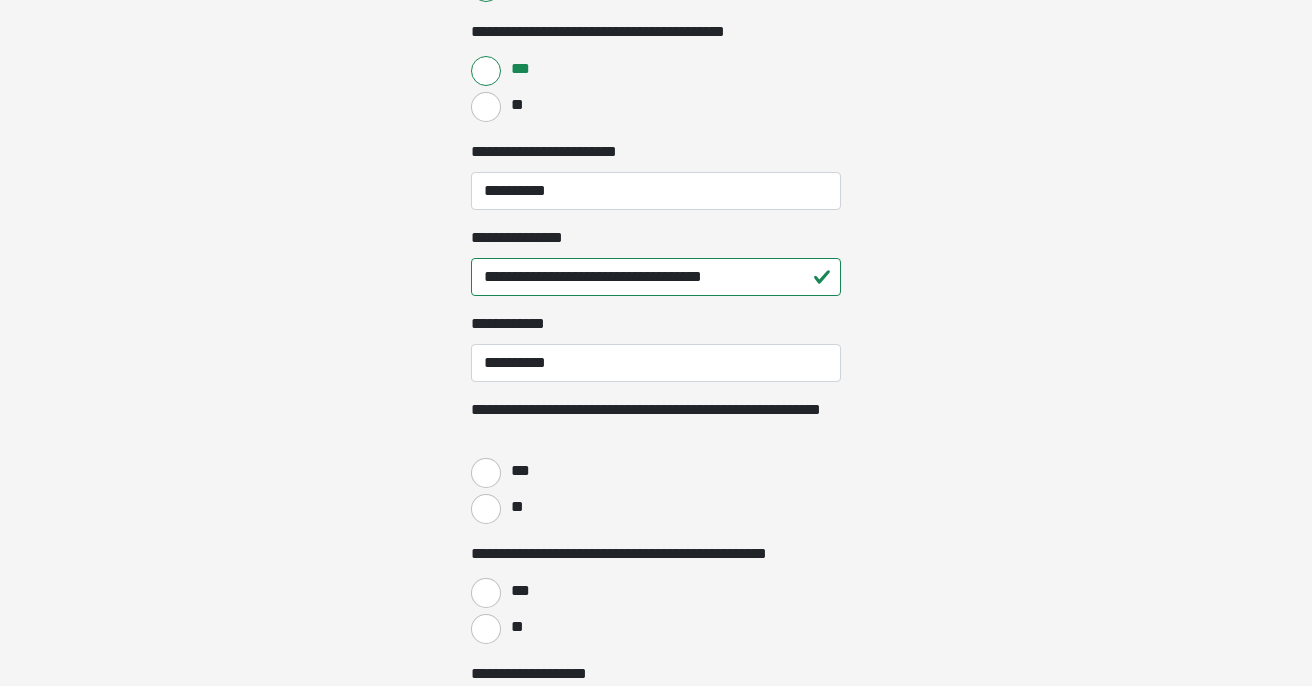 click on "***" at bounding box center [486, 473] 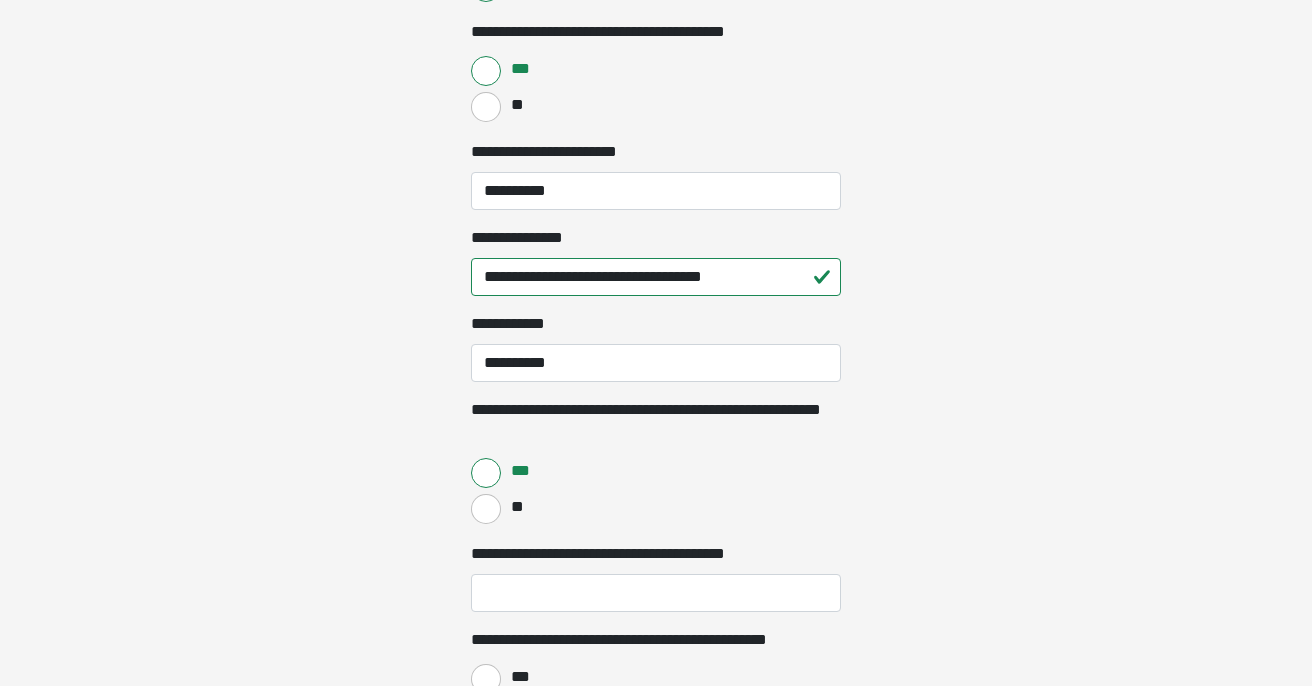 click on "***" at bounding box center (486, 473) 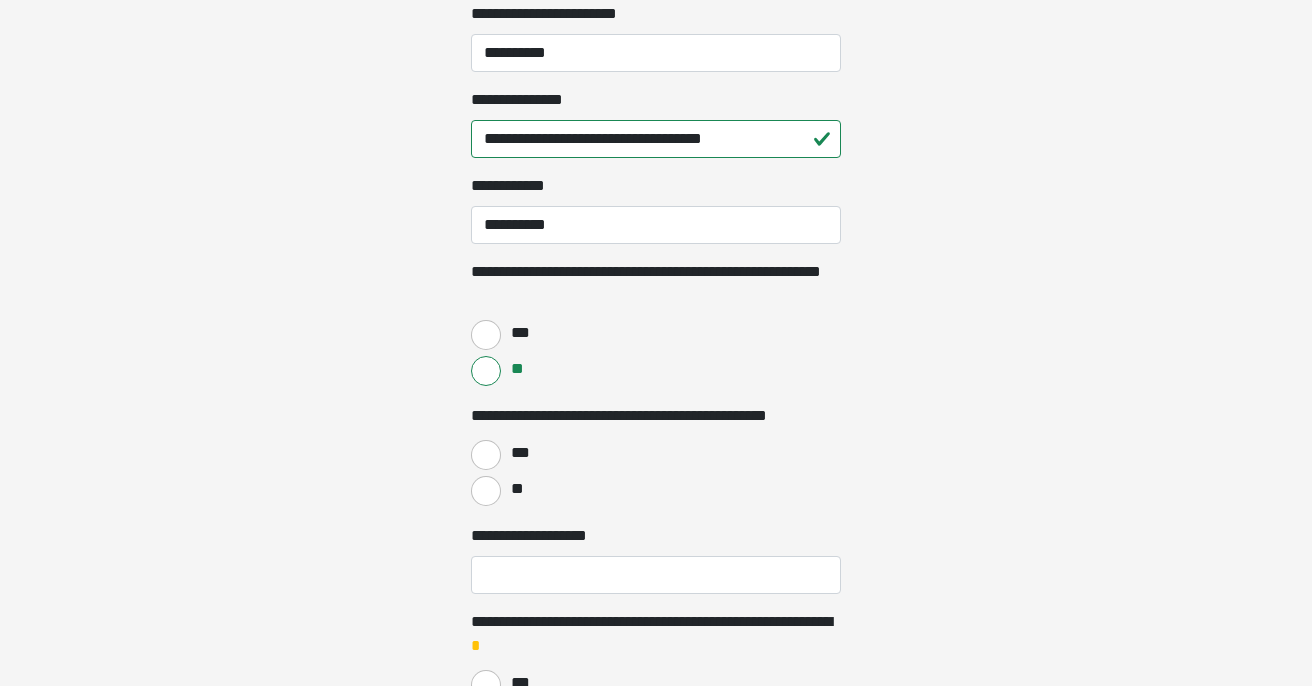 scroll, scrollTop: 1991, scrollLeft: 0, axis: vertical 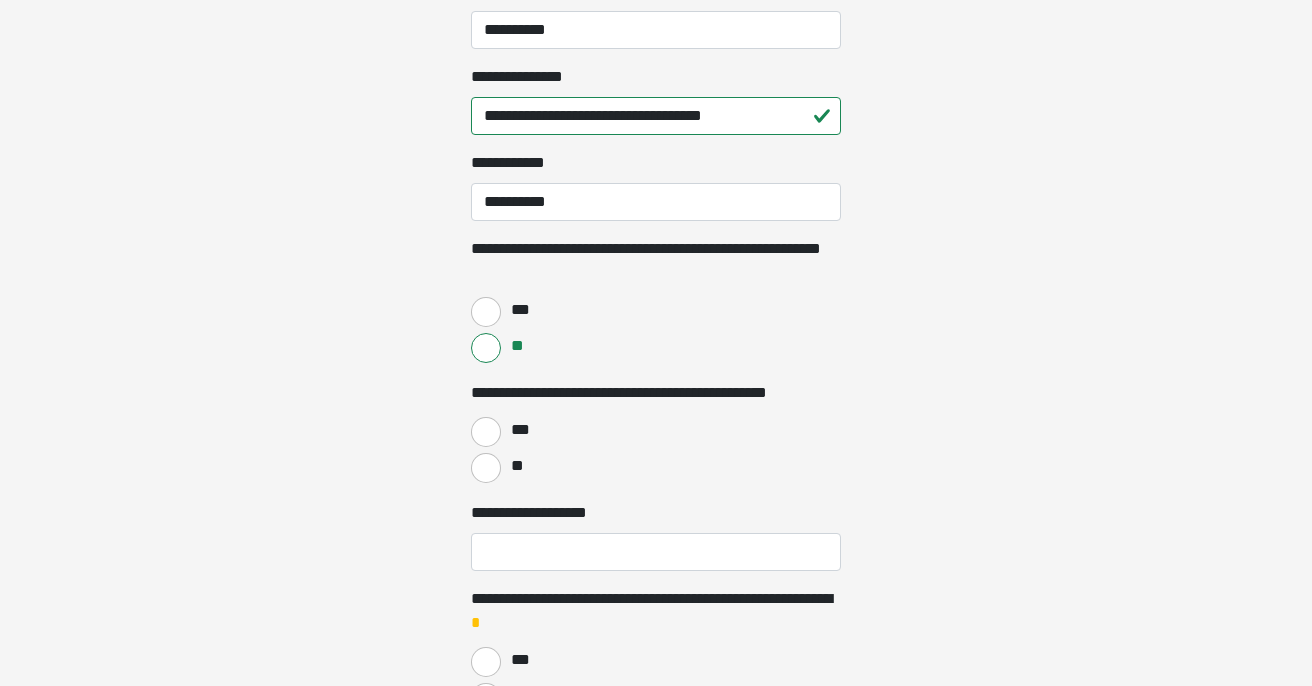 click on "***" at bounding box center (486, 432) 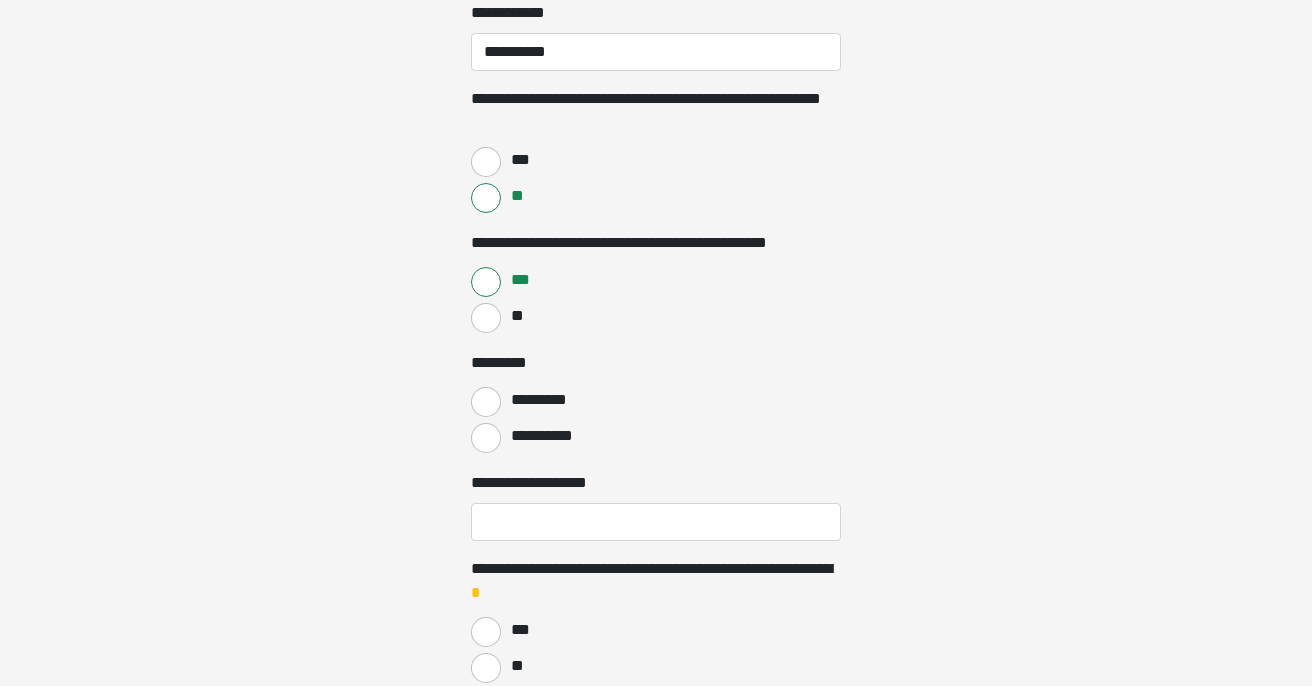 scroll, scrollTop: 2169, scrollLeft: 0, axis: vertical 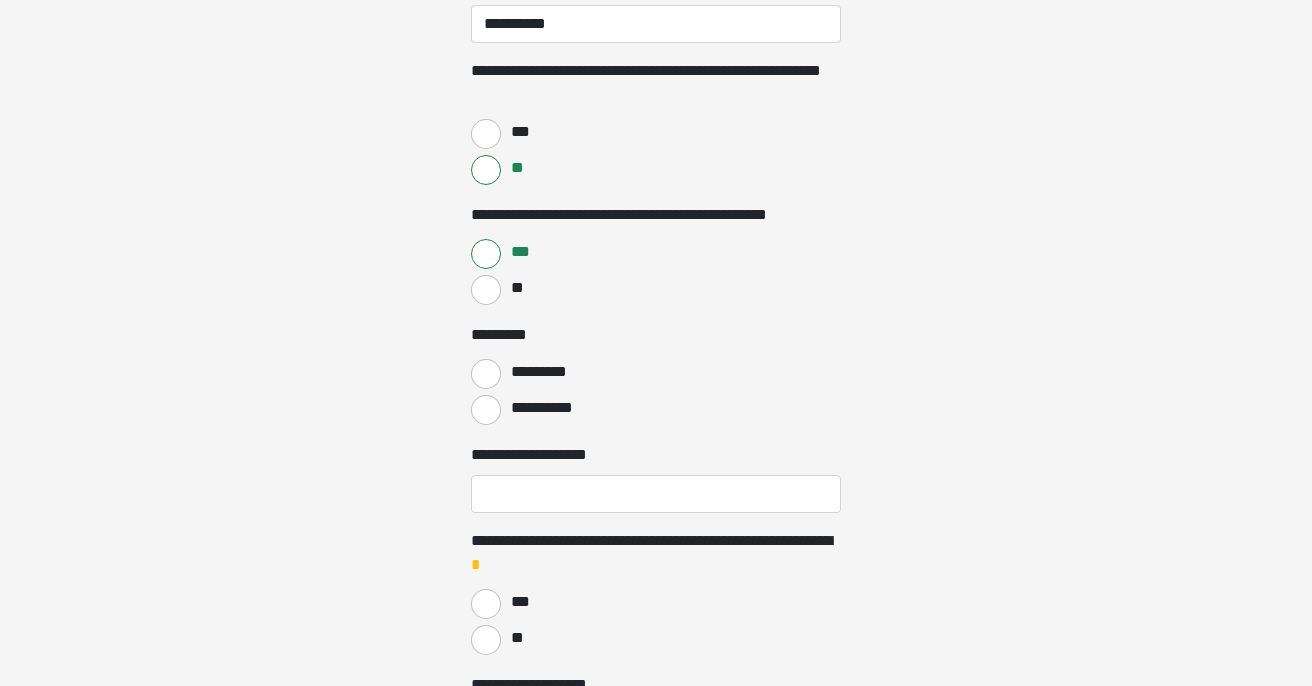 click on "*********" at bounding box center (486, 374) 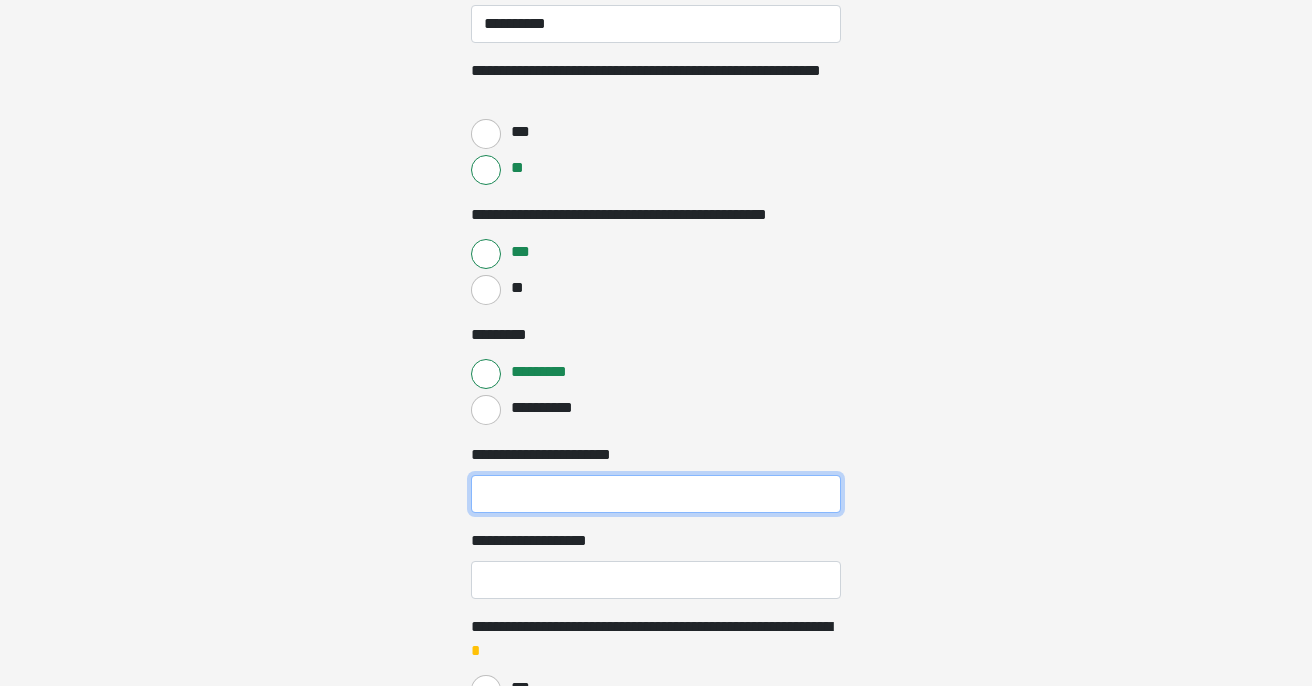 click on "**********" at bounding box center (656, 494) 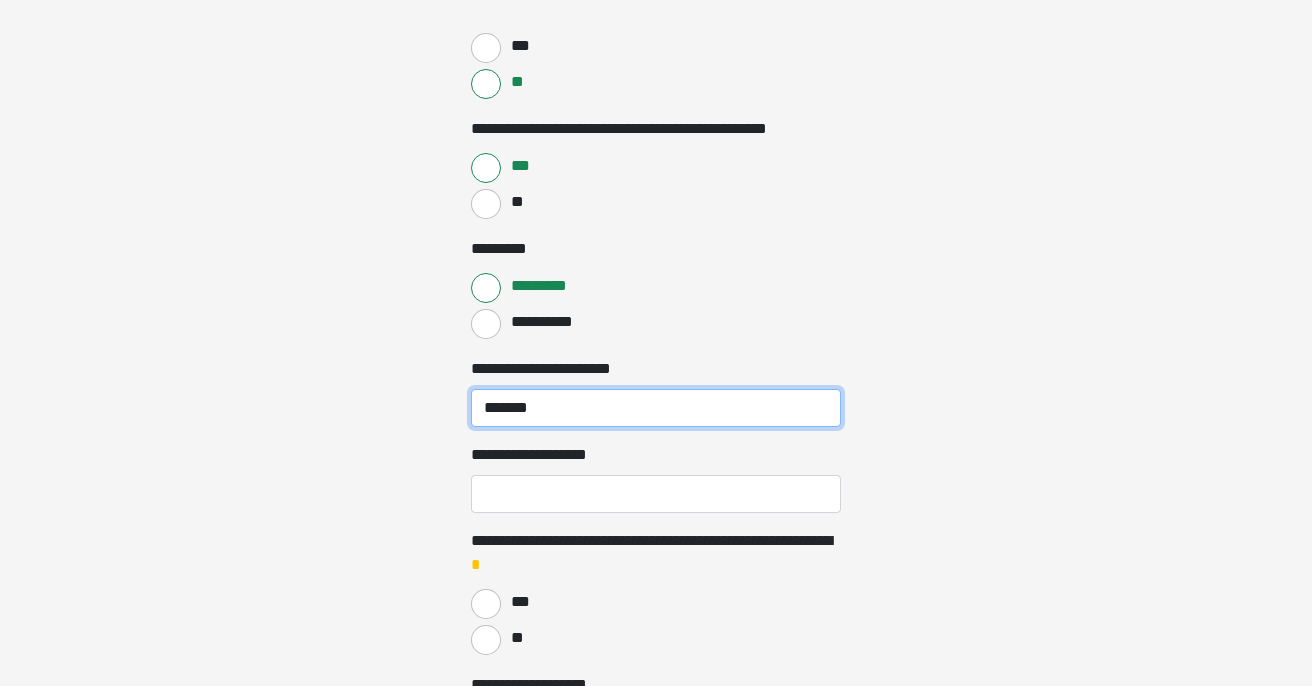 scroll, scrollTop: 2257, scrollLeft: 0, axis: vertical 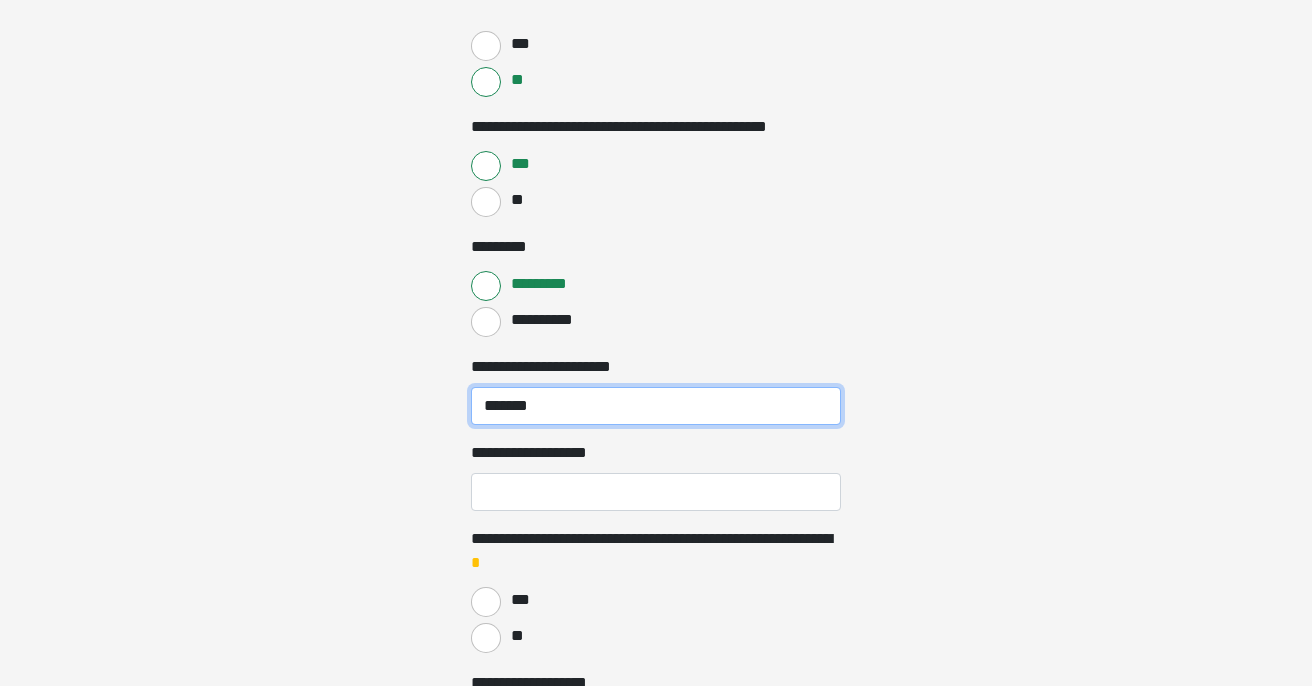 type on "*******" 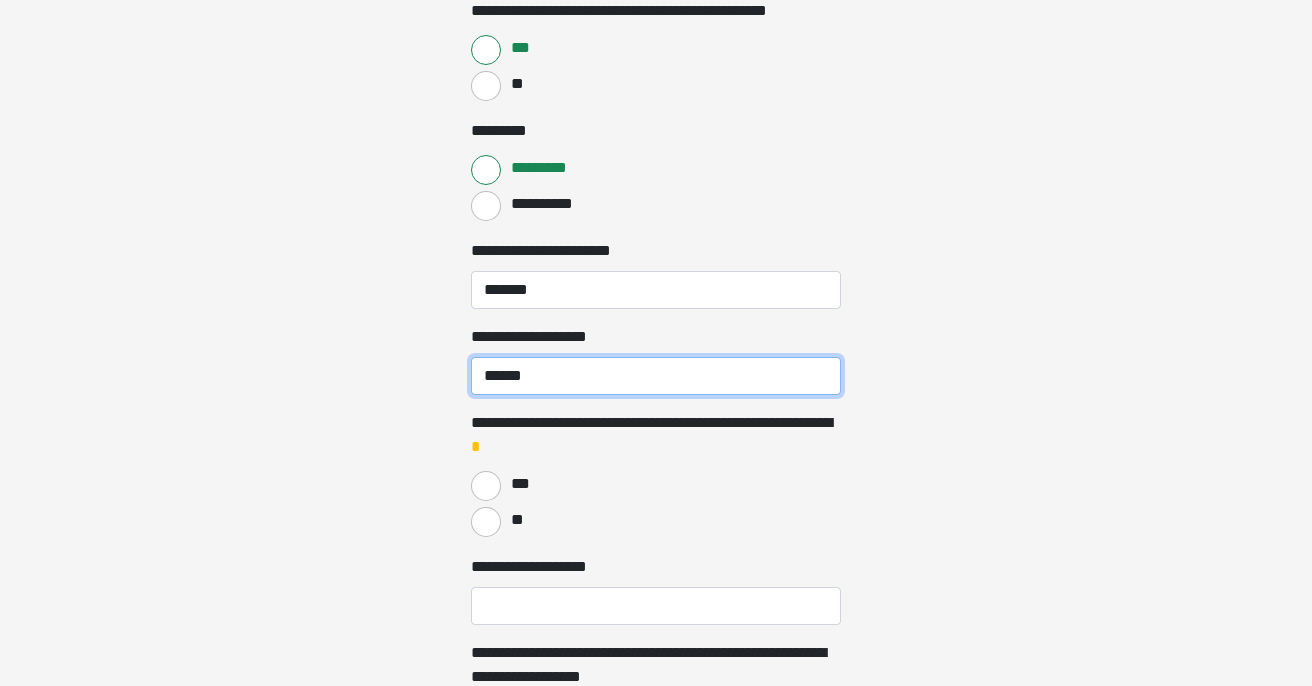 scroll, scrollTop: 2419, scrollLeft: 0, axis: vertical 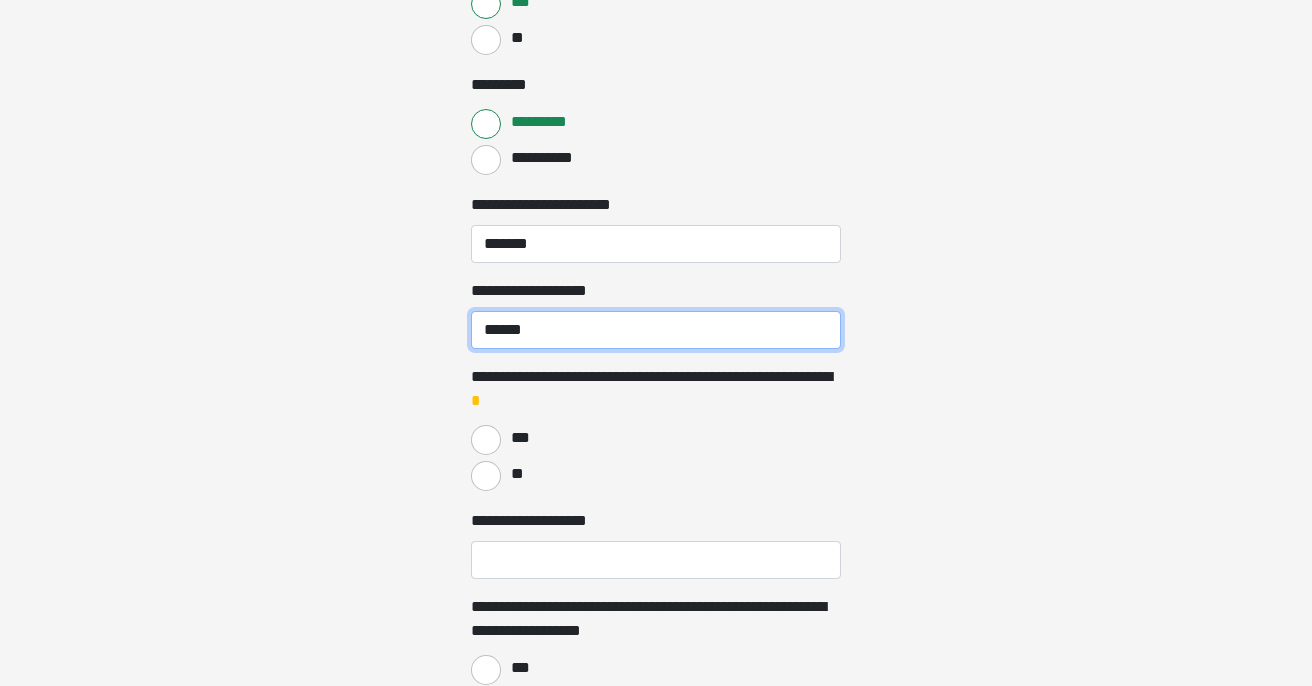 type on "******" 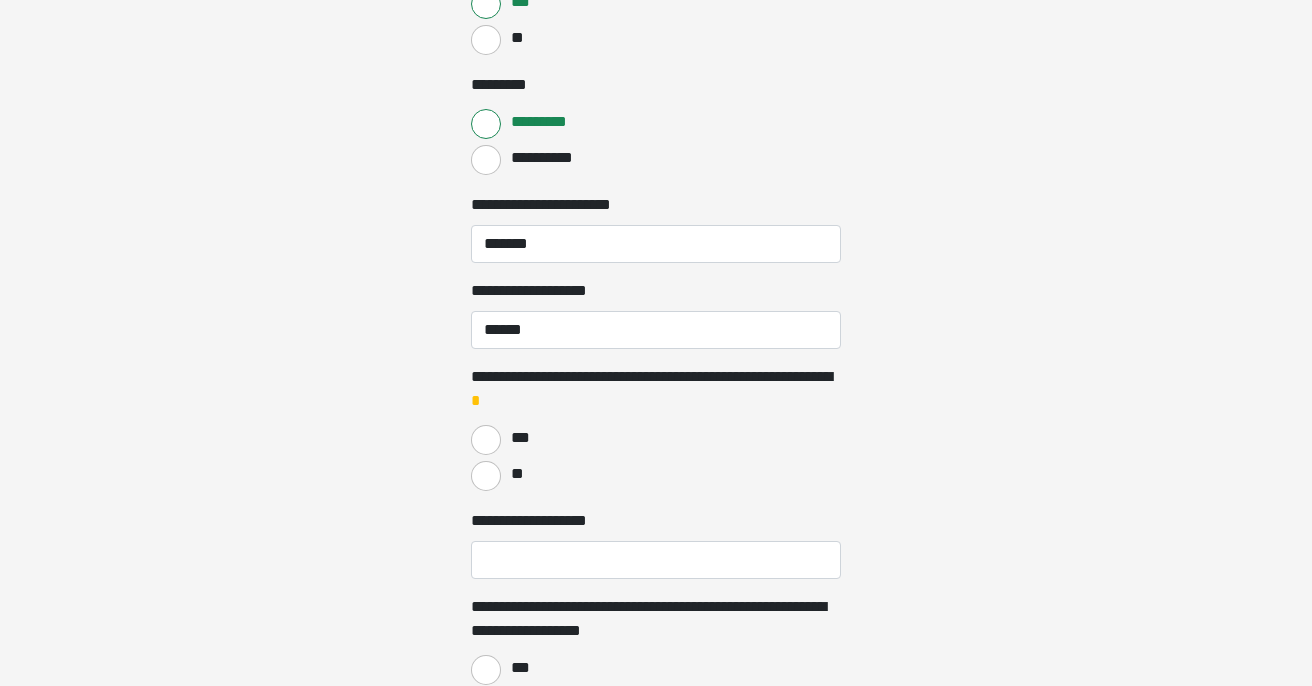 click on "**" at bounding box center [486, 476] 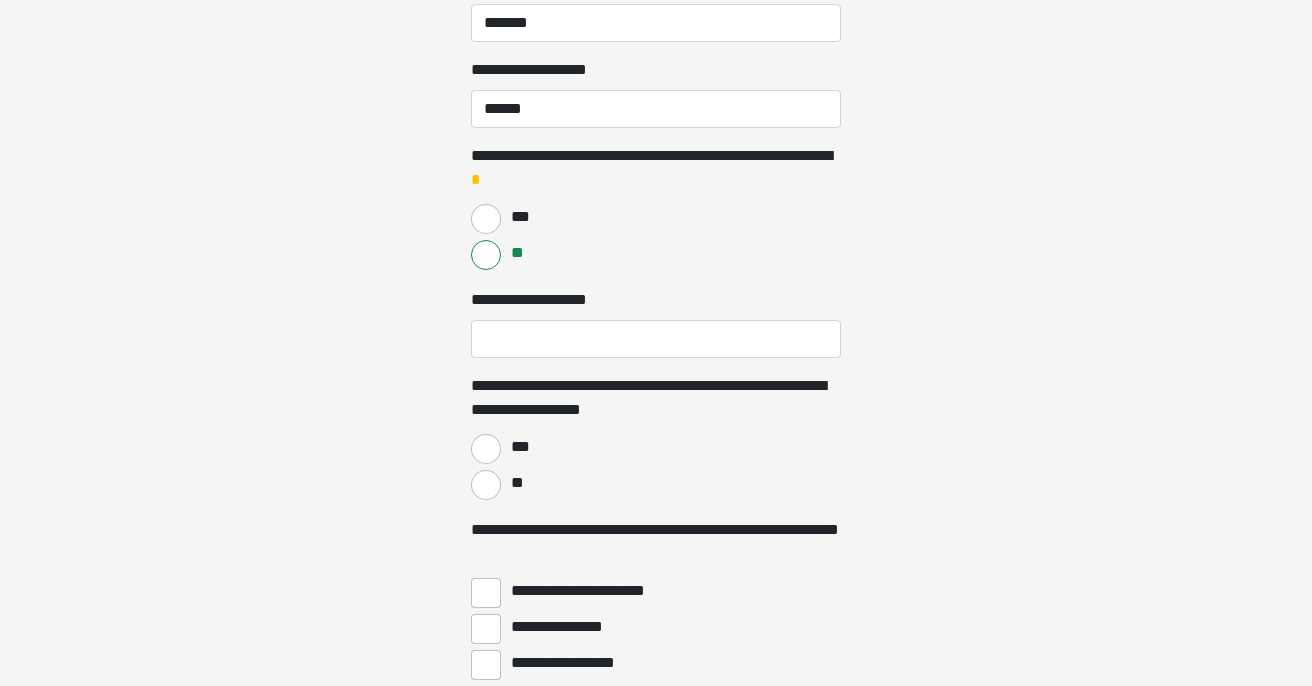 scroll, scrollTop: 2648, scrollLeft: 0, axis: vertical 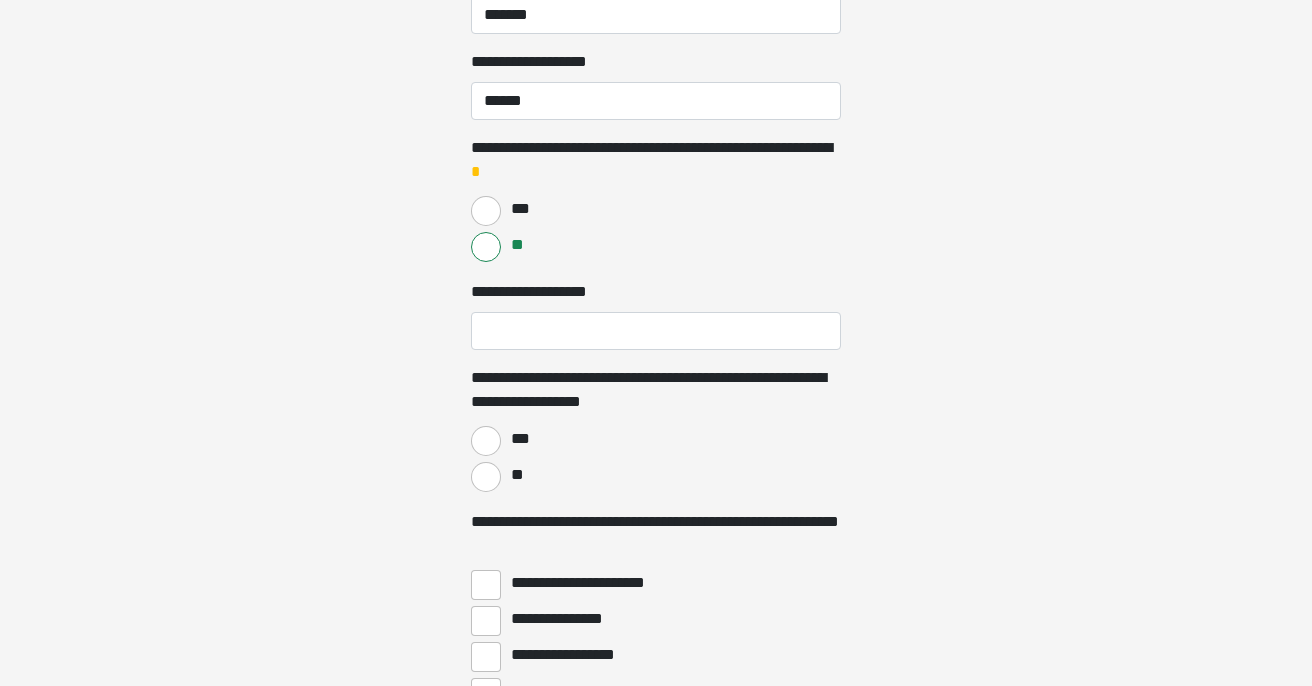 click on "**" at bounding box center (486, 477) 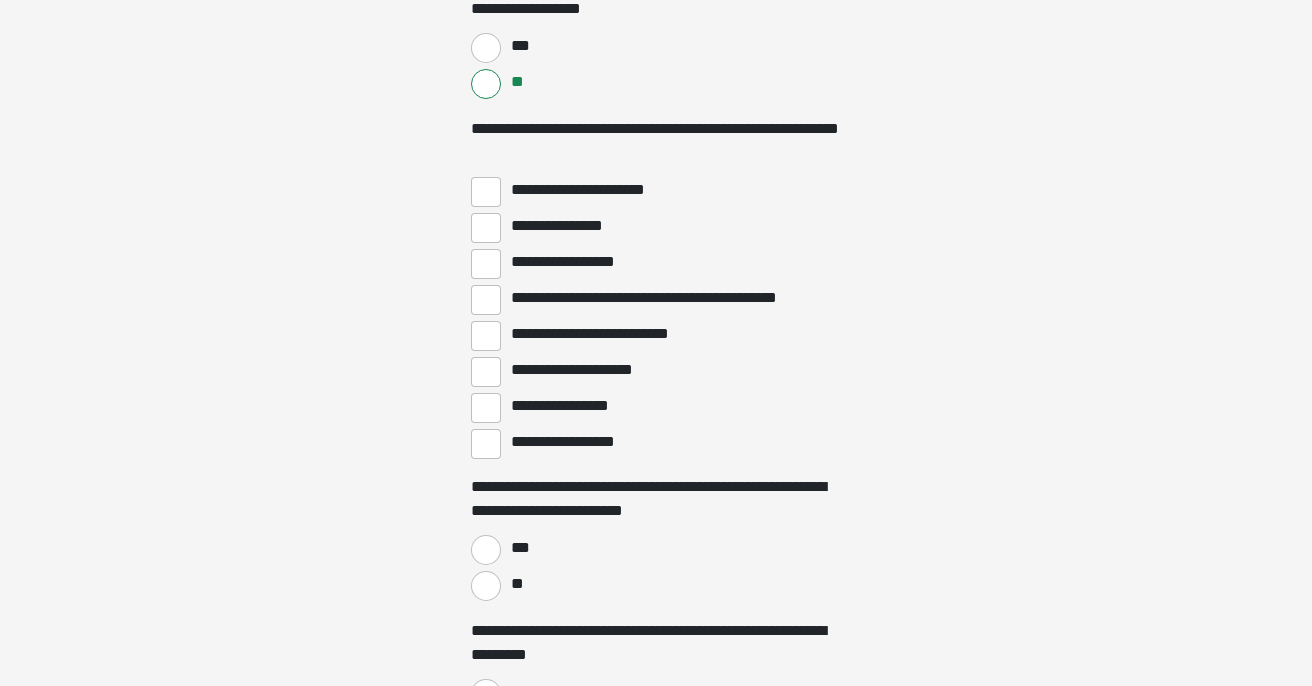 scroll, scrollTop: 3051, scrollLeft: 0, axis: vertical 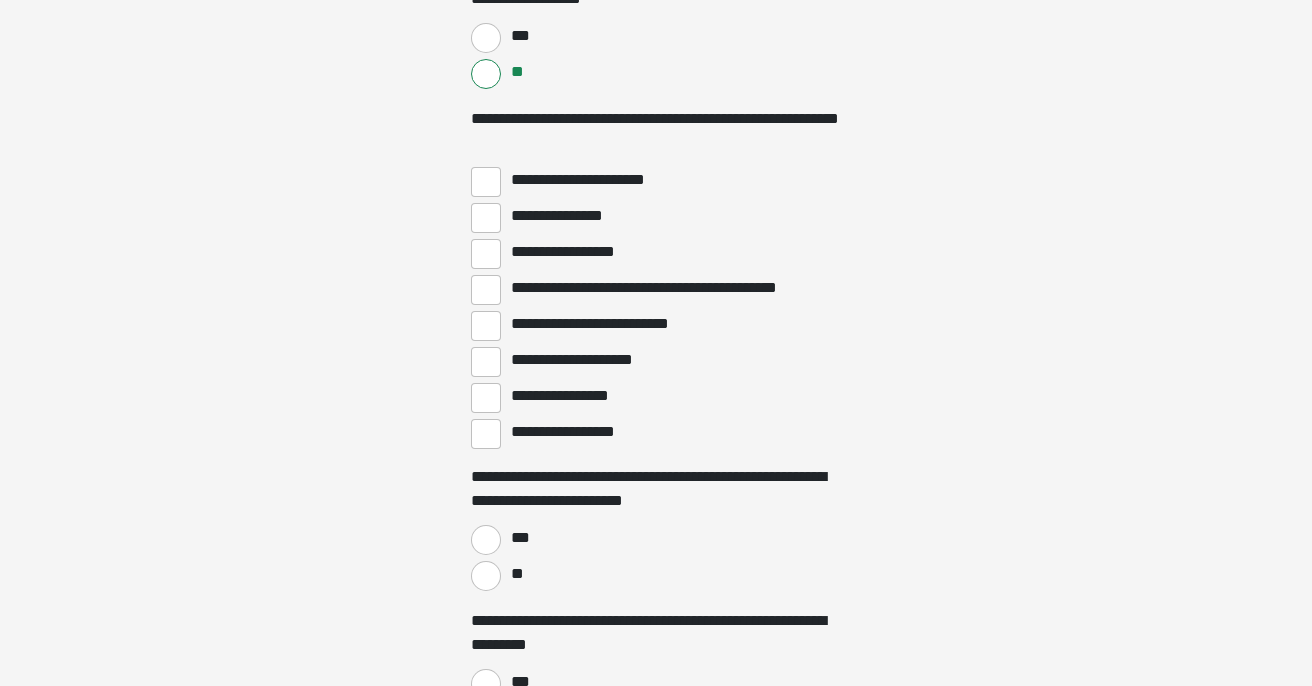 click on "**********" at bounding box center [486, 434] 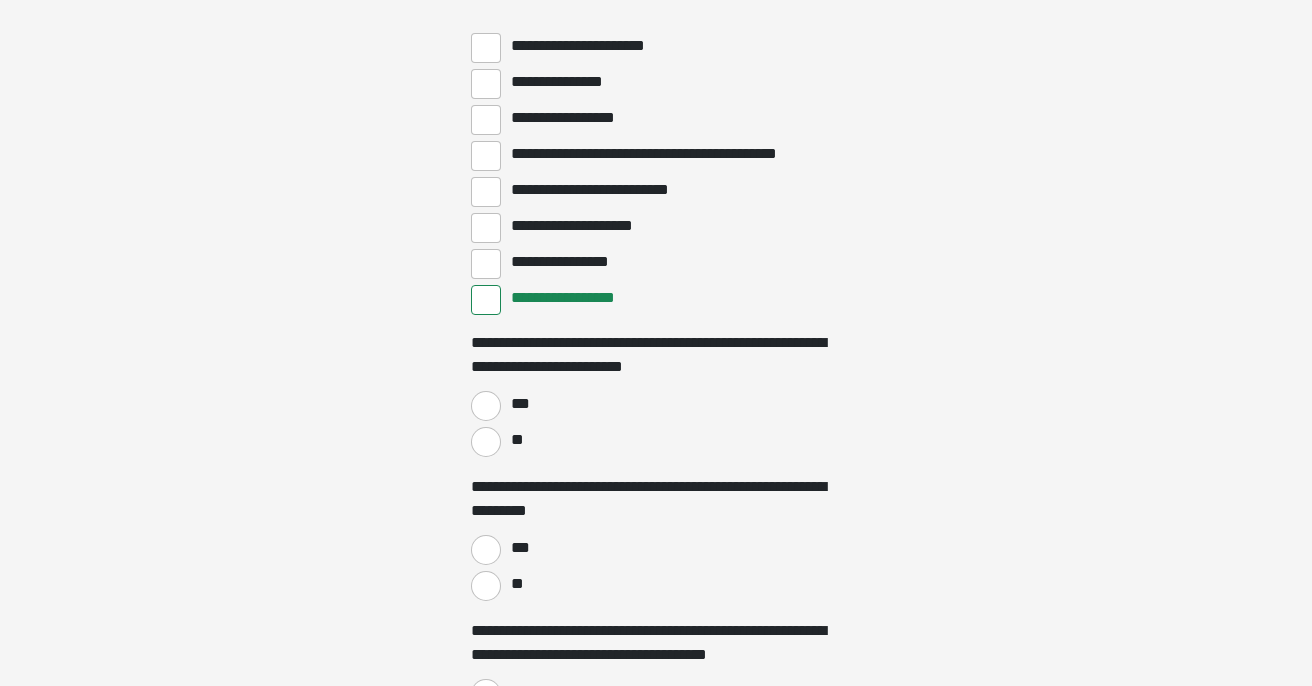 scroll, scrollTop: 3199, scrollLeft: 0, axis: vertical 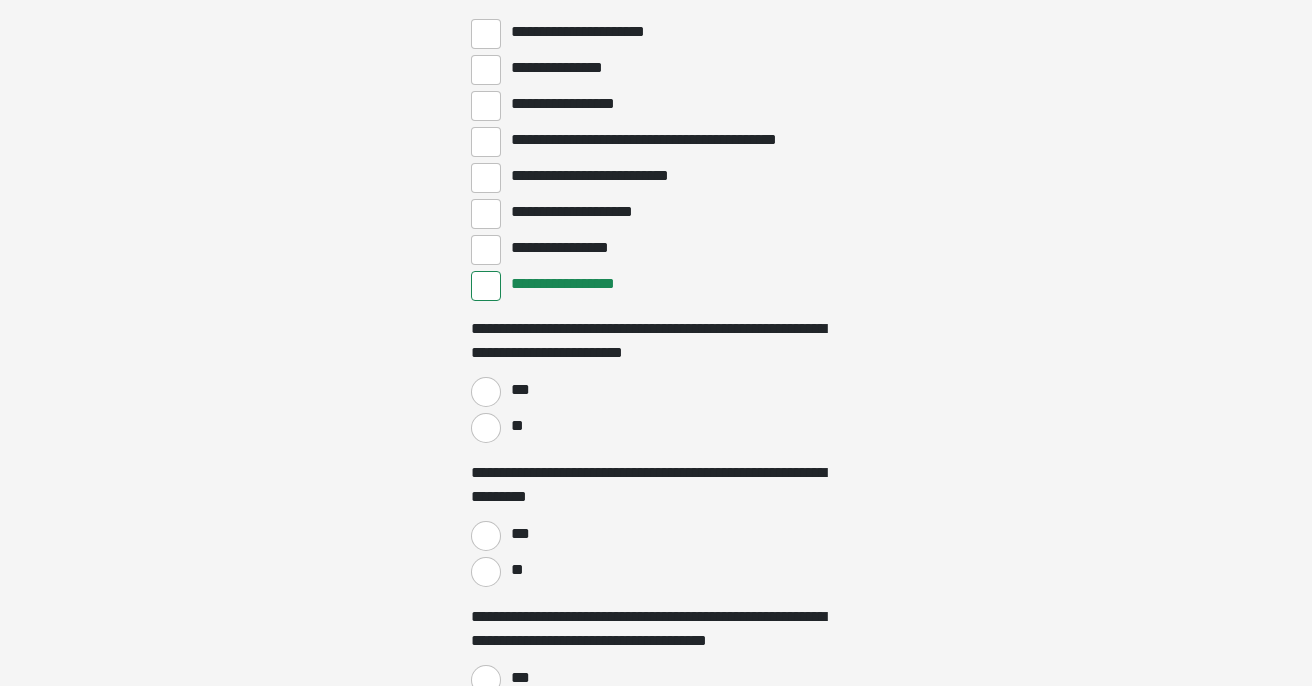 click on "**" at bounding box center [486, 428] 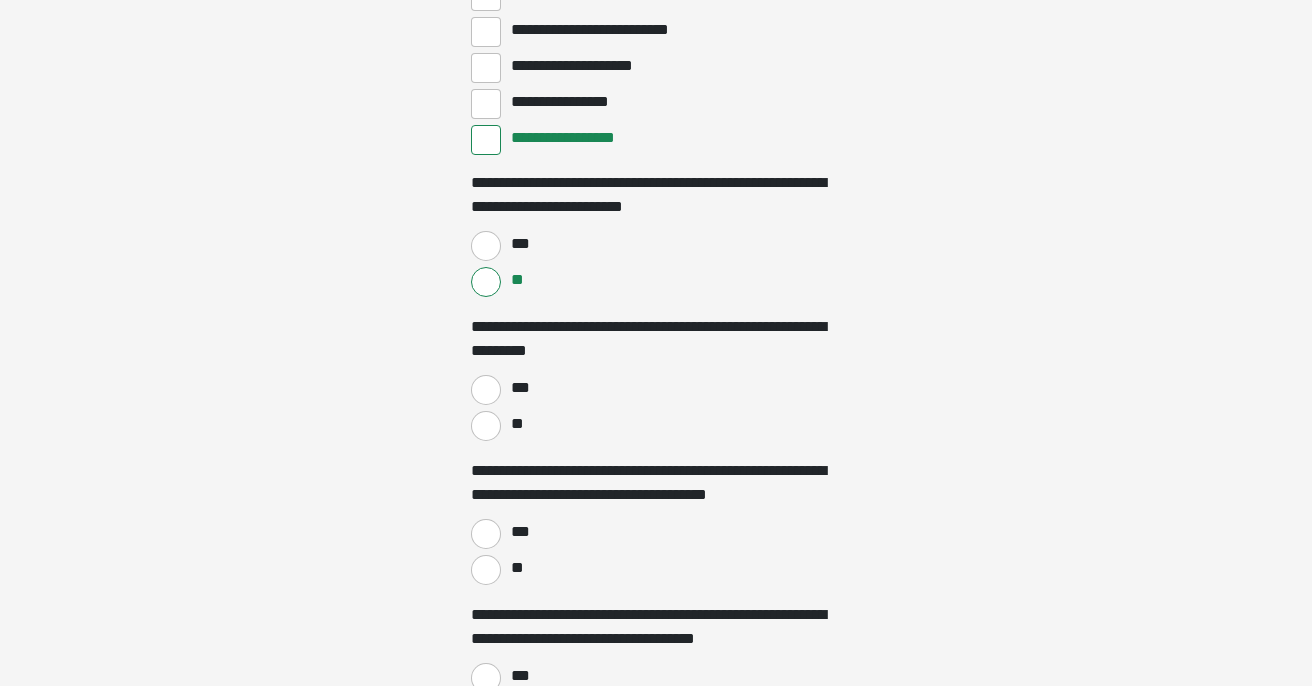 scroll, scrollTop: 3347, scrollLeft: 0, axis: vertical 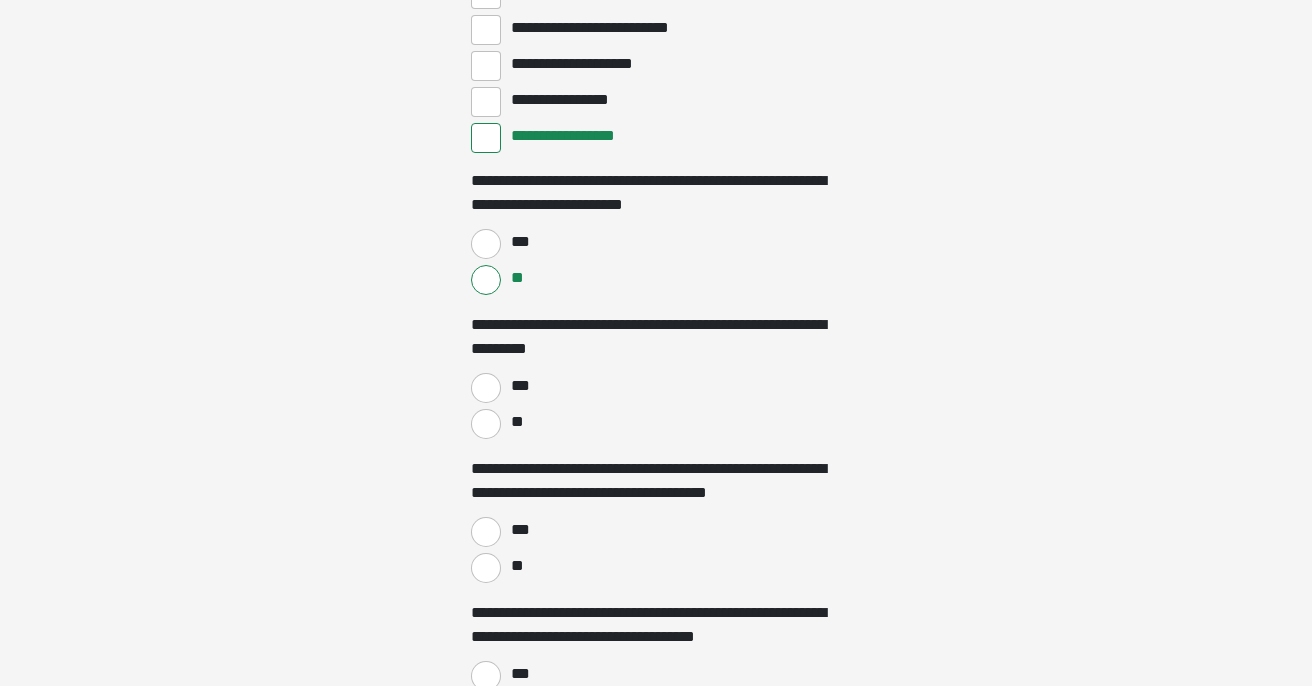 click on "**" at bounding box center [486, 424] 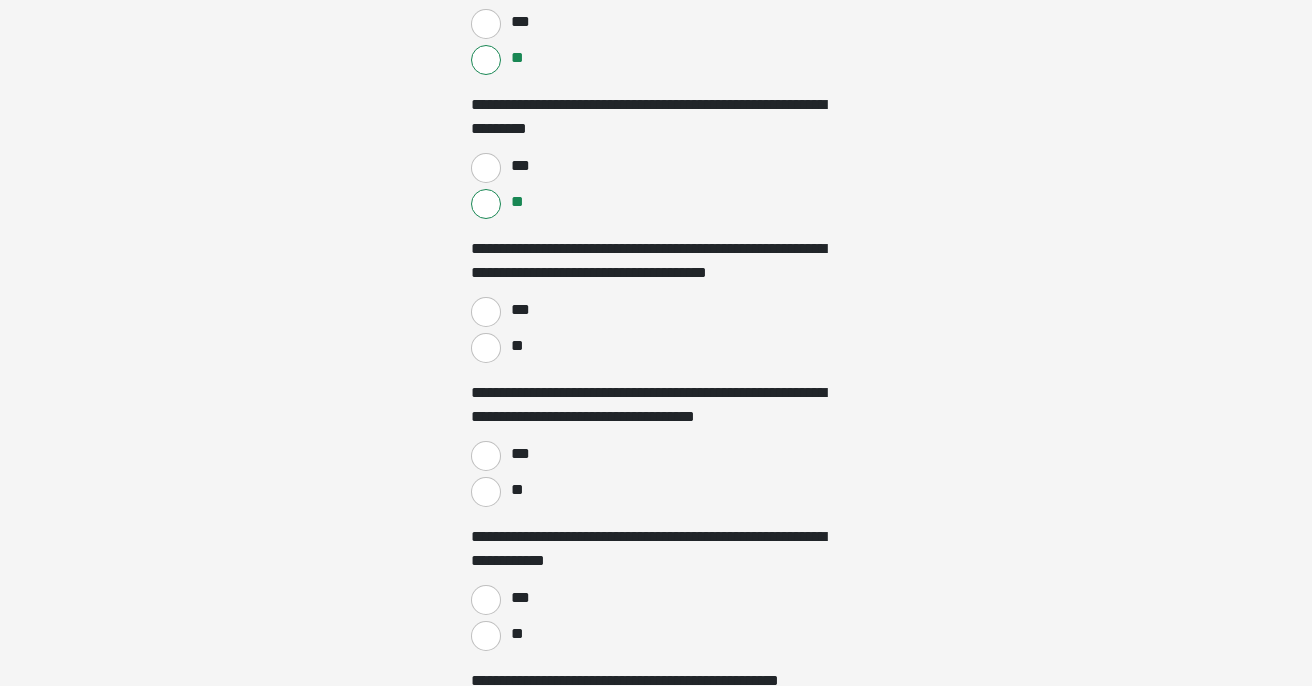 scroll, scrollTop: 3575, scrollLeft: 0, axis: vertical 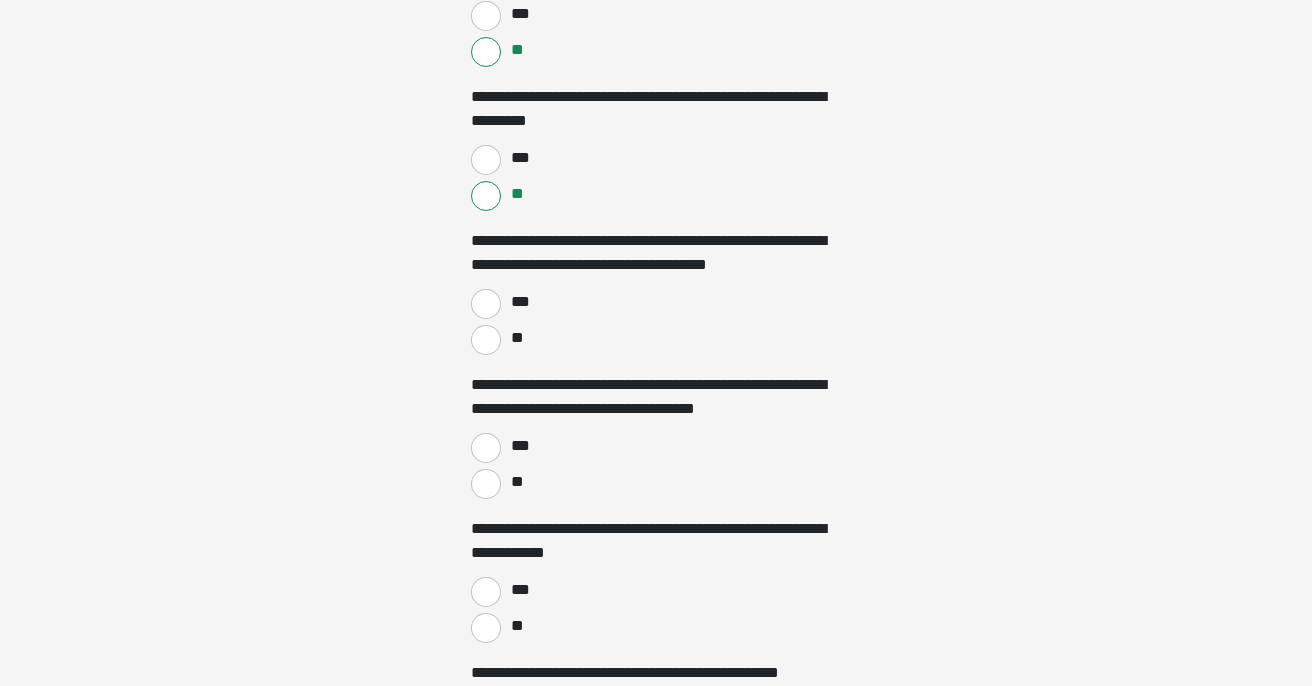 click on "**" at bounding box center (486, 340) 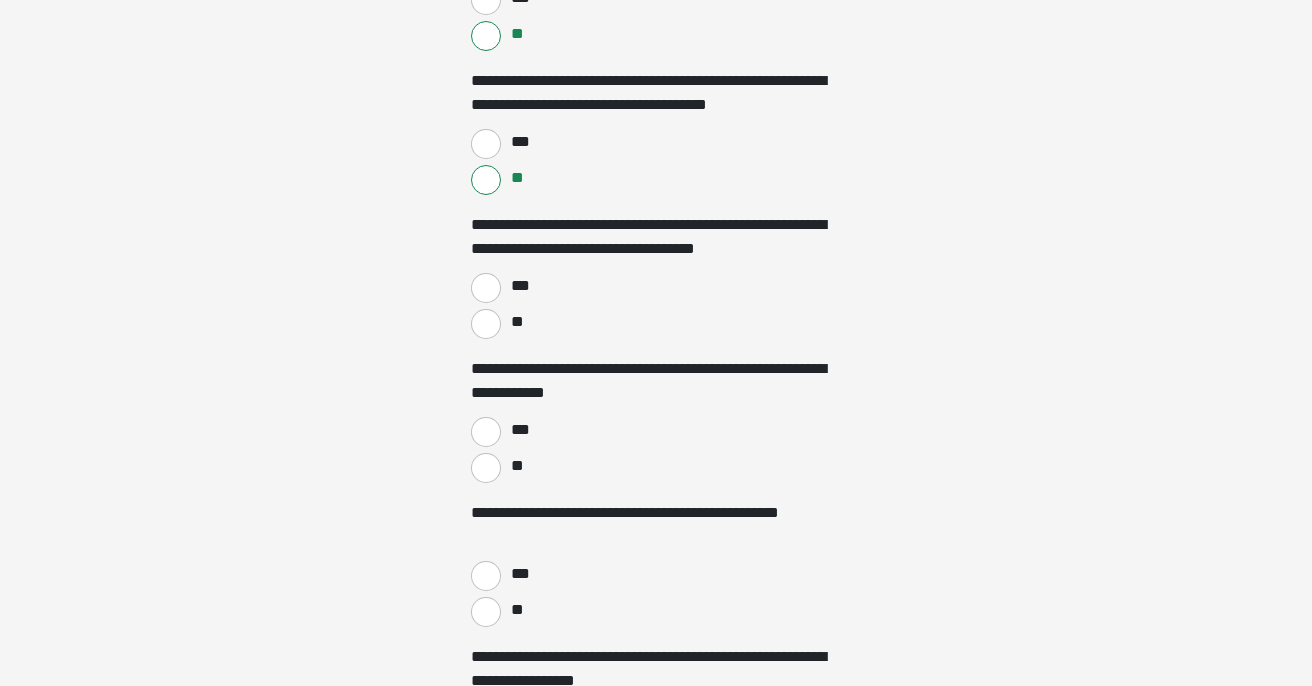 scroll, scrollTop: 3746, scrollLeft: 0, axis: vertical 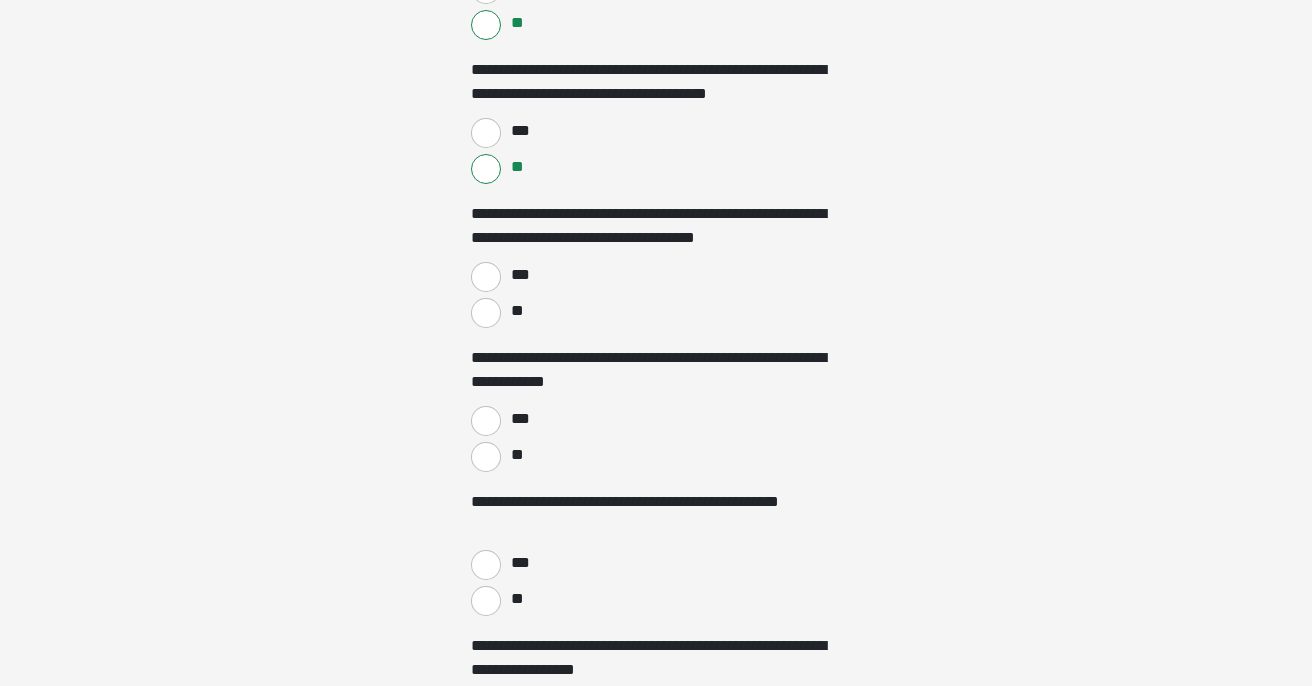click on "**" at bounding box center (486, 313) 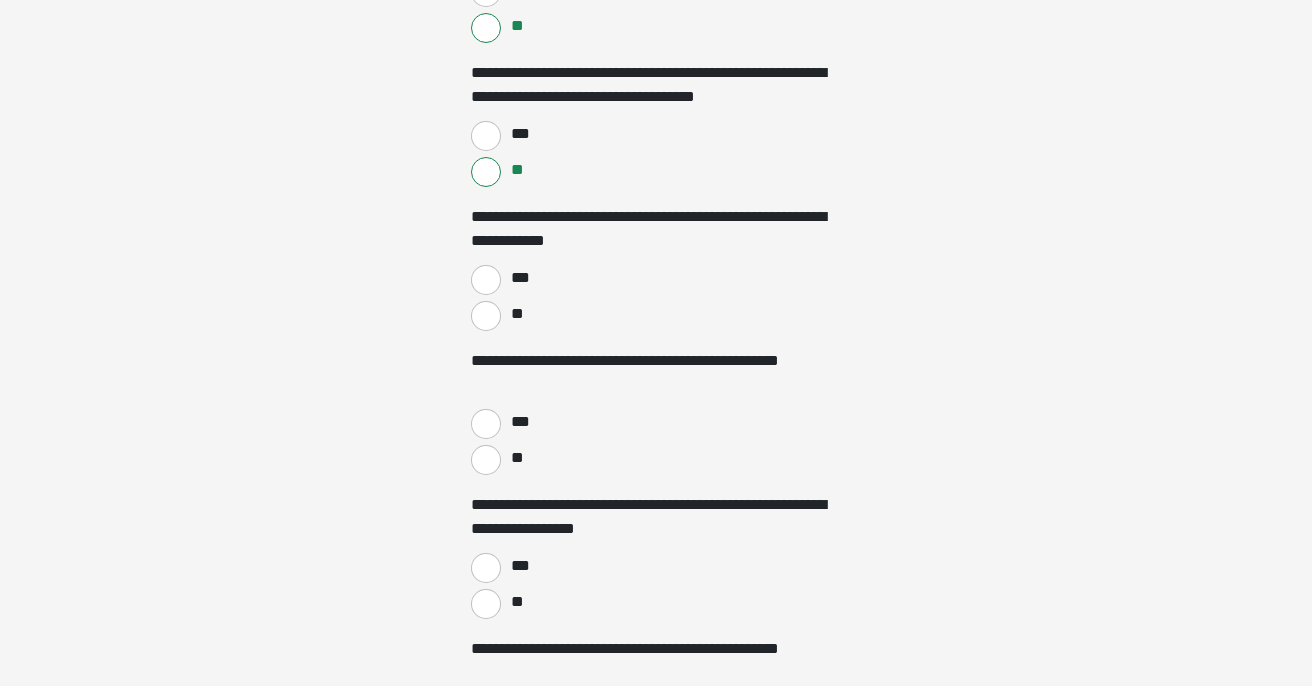 scroll, scrollTop: 3888, scrollLeft: 0, axis: vertical 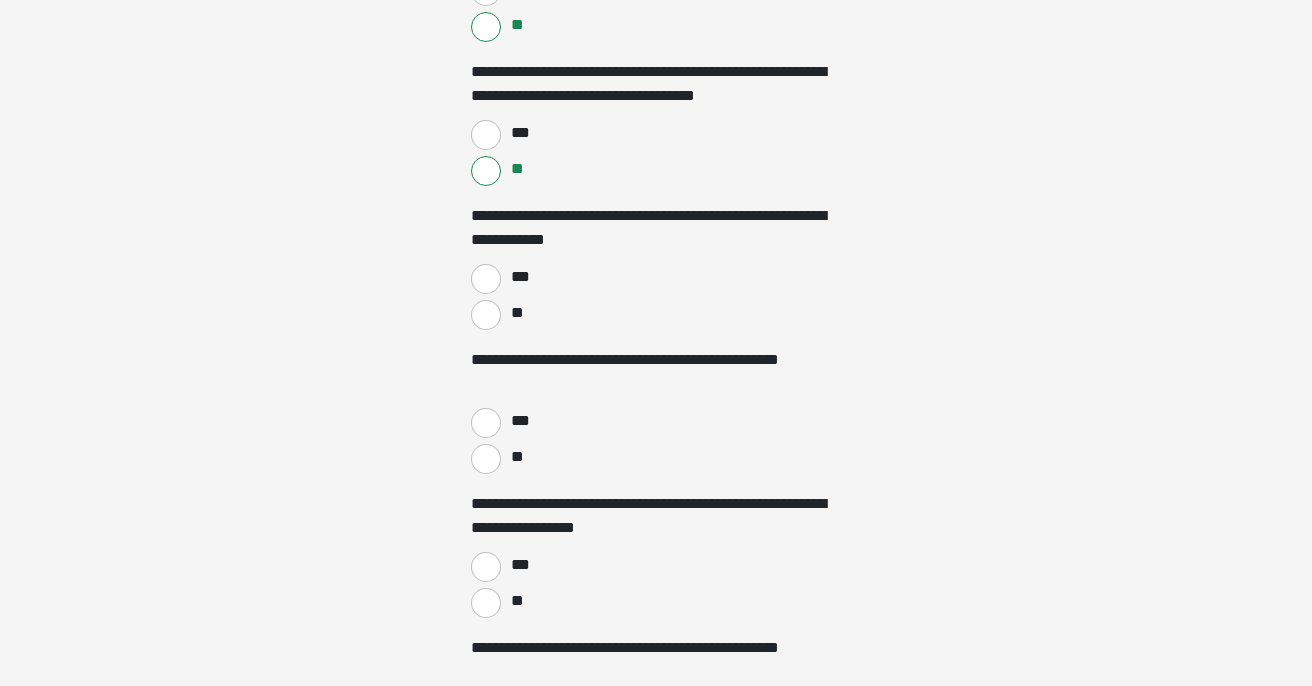 click on "**" at bounding box center (486, 315) 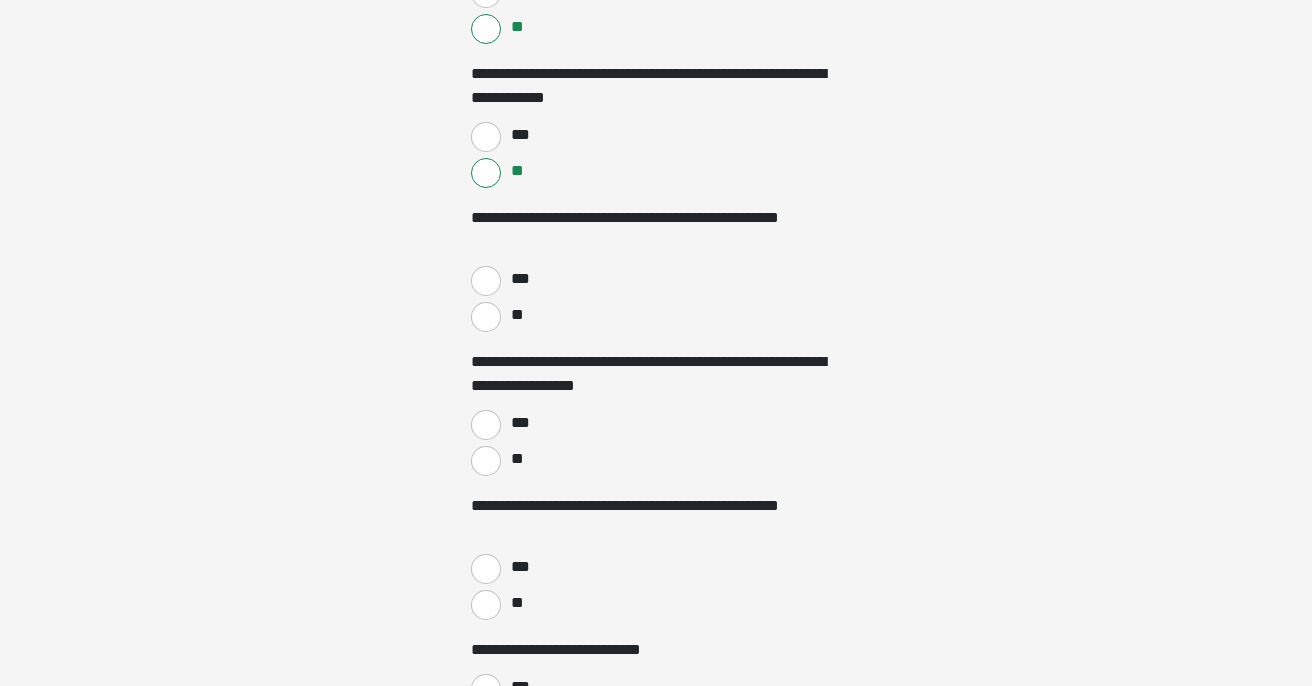 scroll, scrollTop: 4039, scrollLeft: 0, axis: vertical 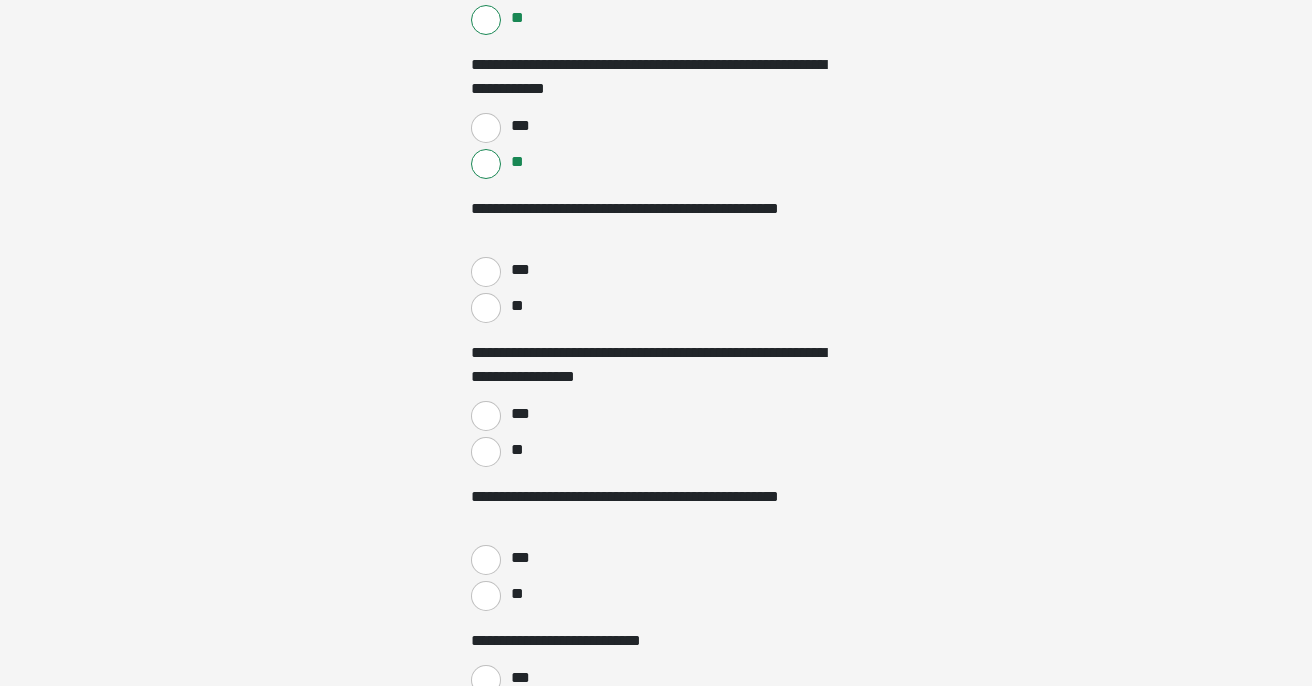 click on "**" at bounding box center (486, 308) 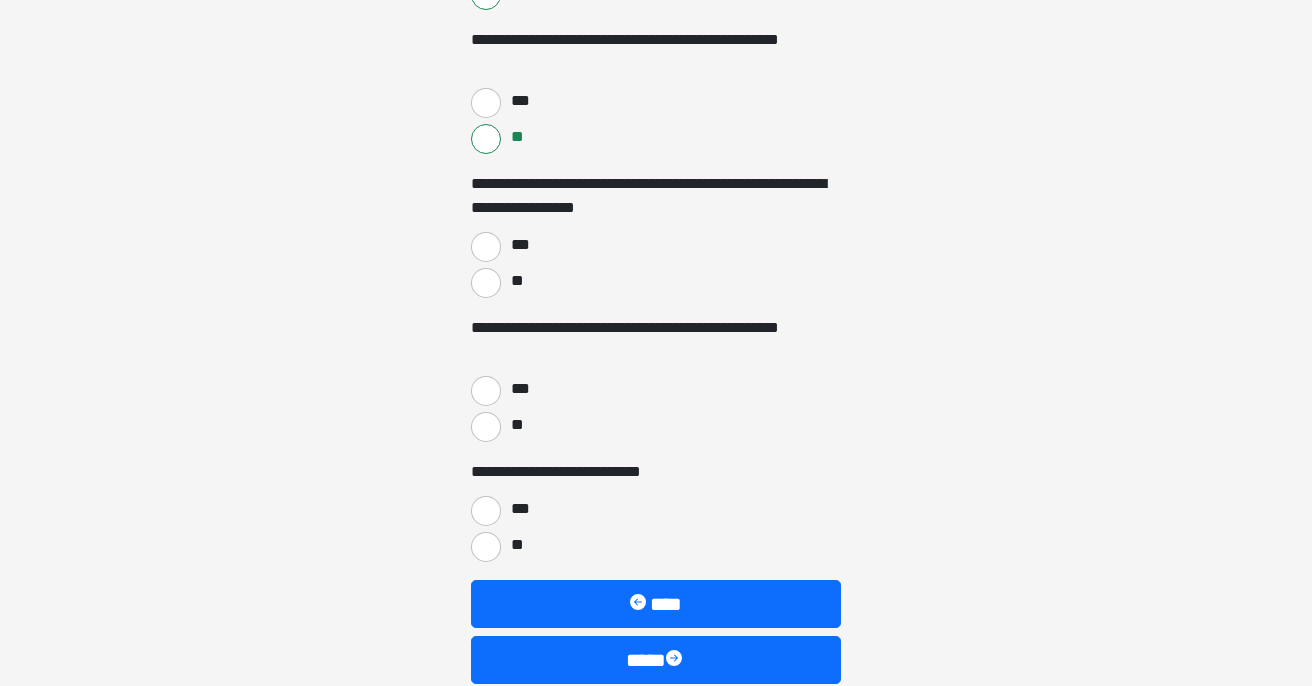 scroll, scrollTop: 4210, scrollLeft: 0, axis: vertical 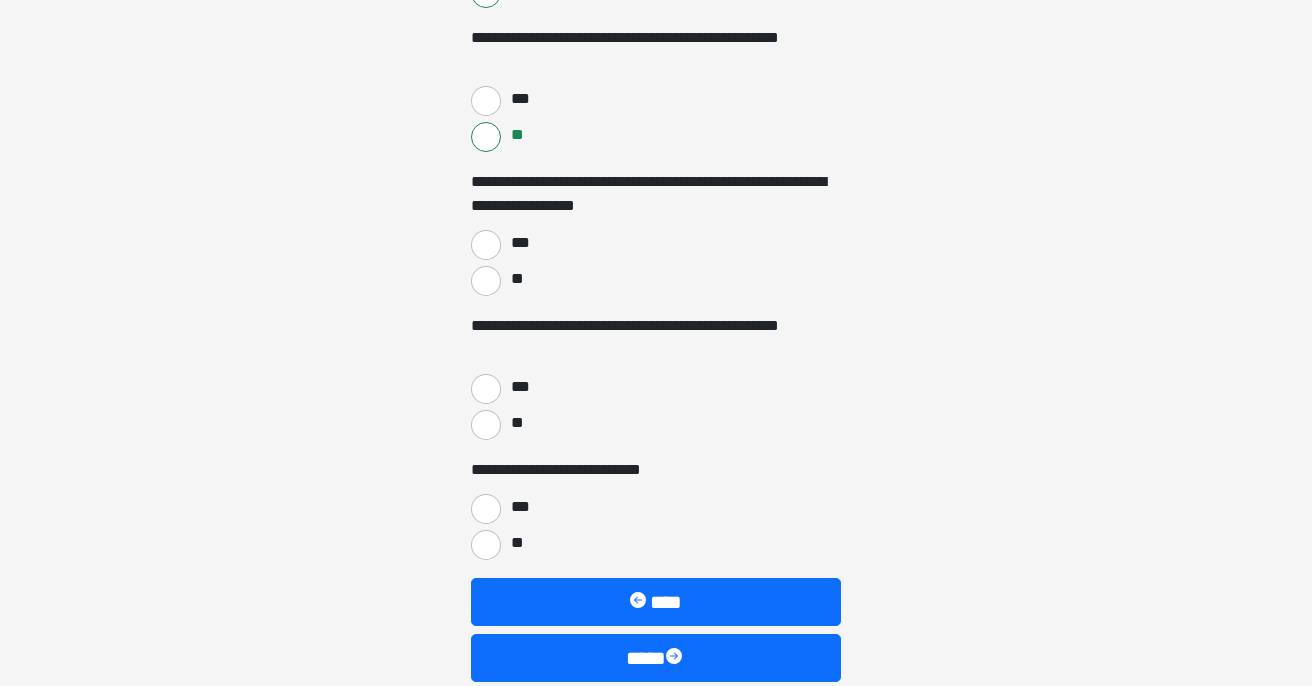 click on "**" at bounding box center [486, 281] 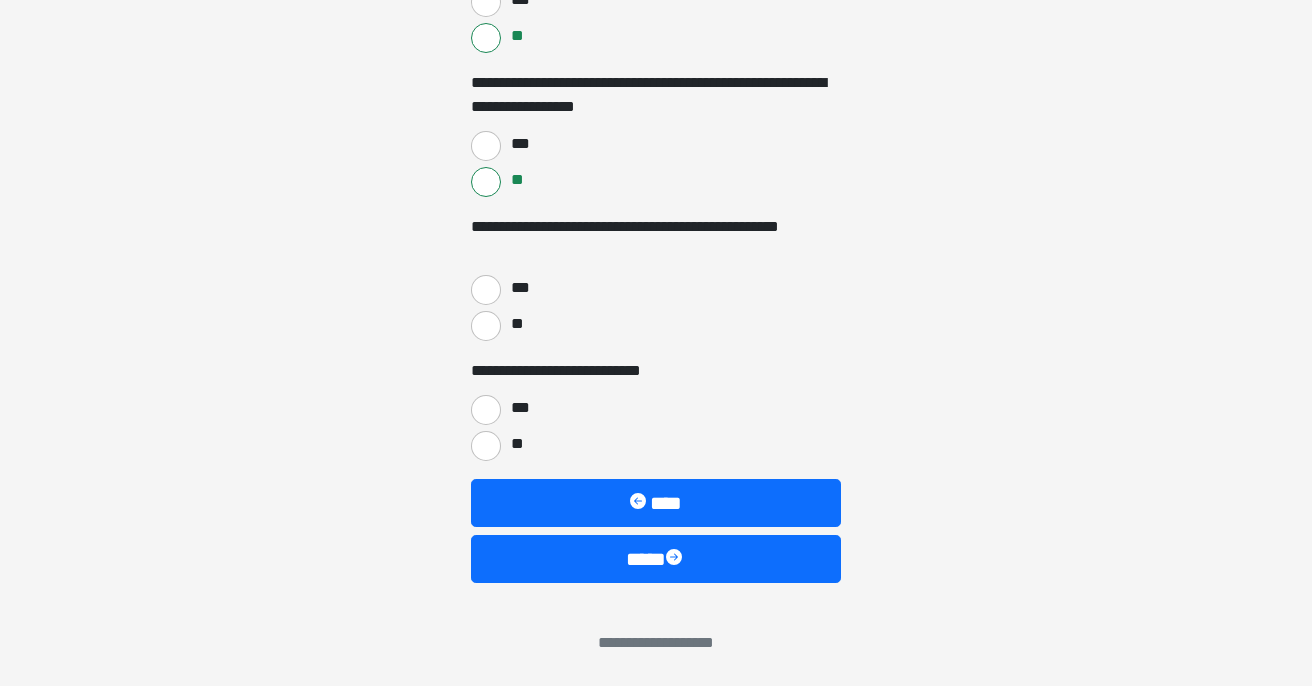 scroll, scrollTop: 4309, scrollLeft: 0, axis: vertical 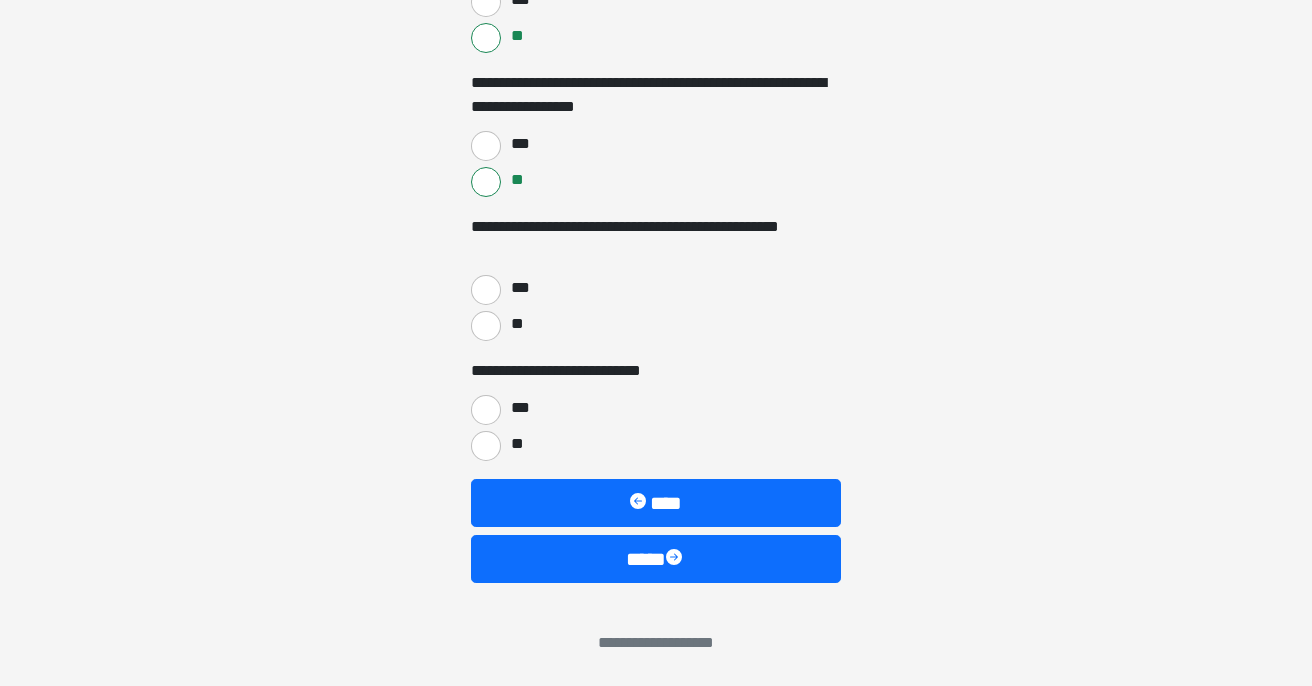 click on "***" at bounding box center (486, 290) 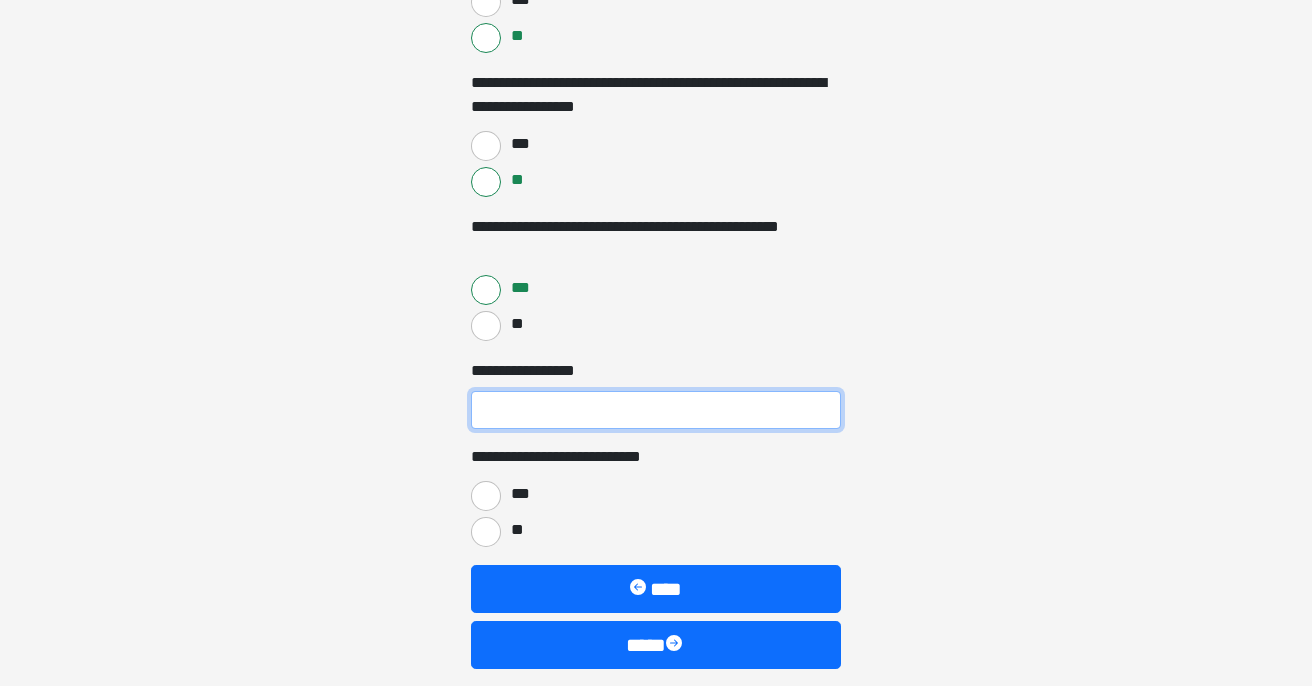click on "**********" at bounding box center (656, 410) 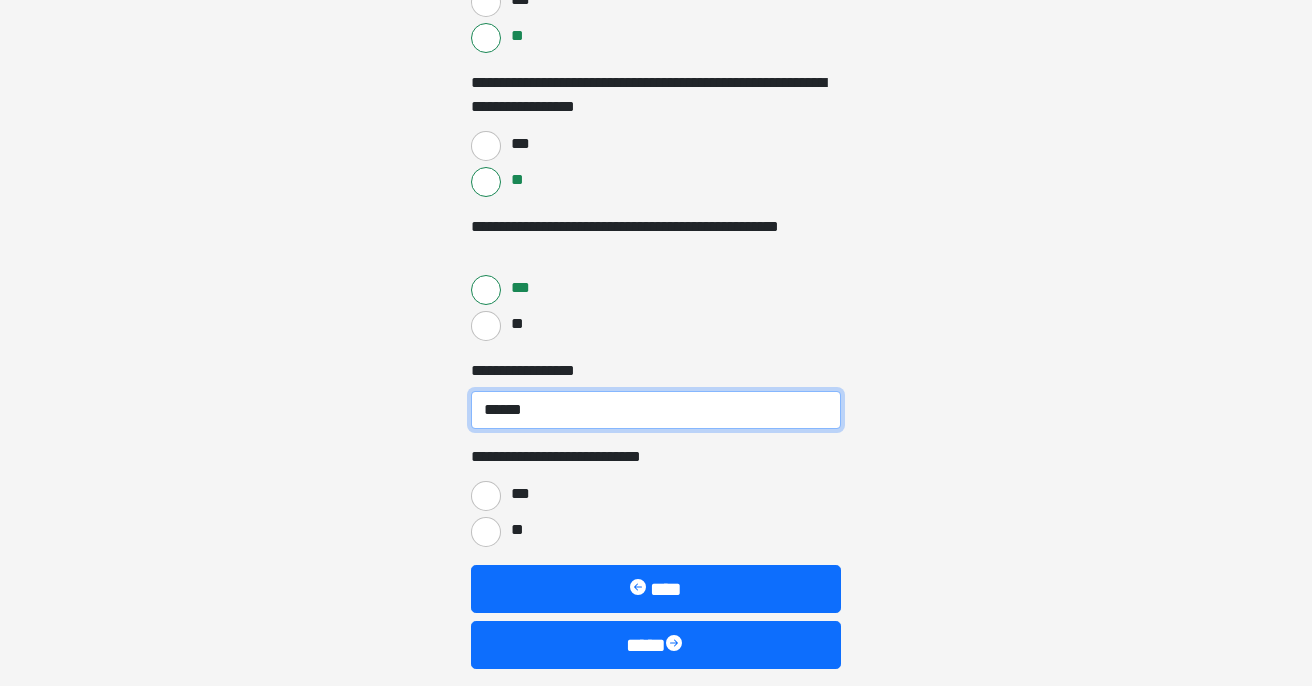 type on "******" 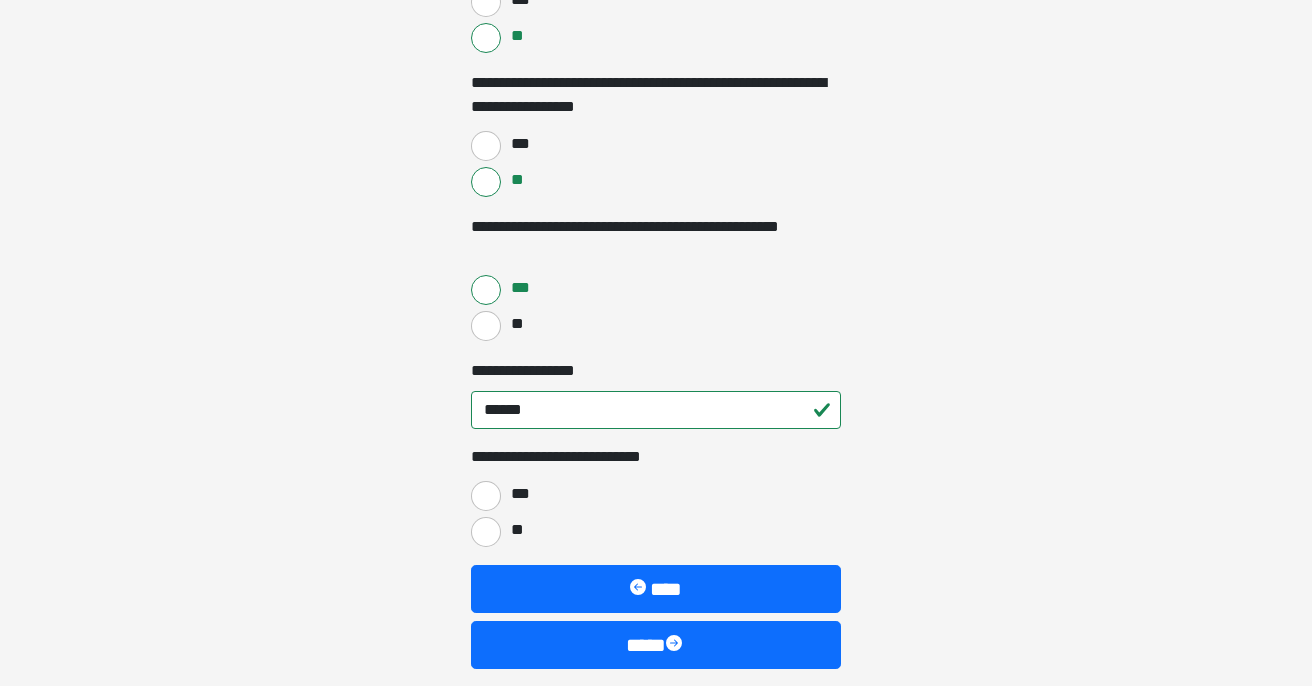 click on "***" at bounding box center (486, 496) 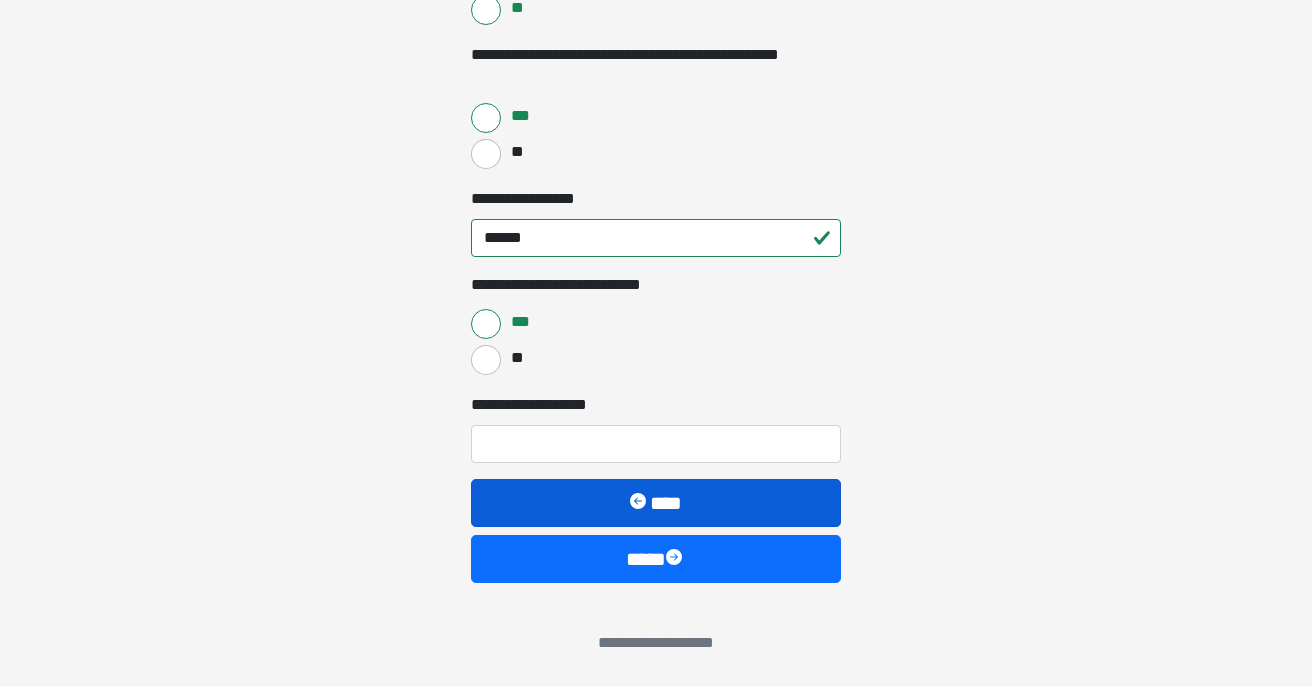 scroll, scrollTop: 4481, scrollLeft: 0, axis: vertical 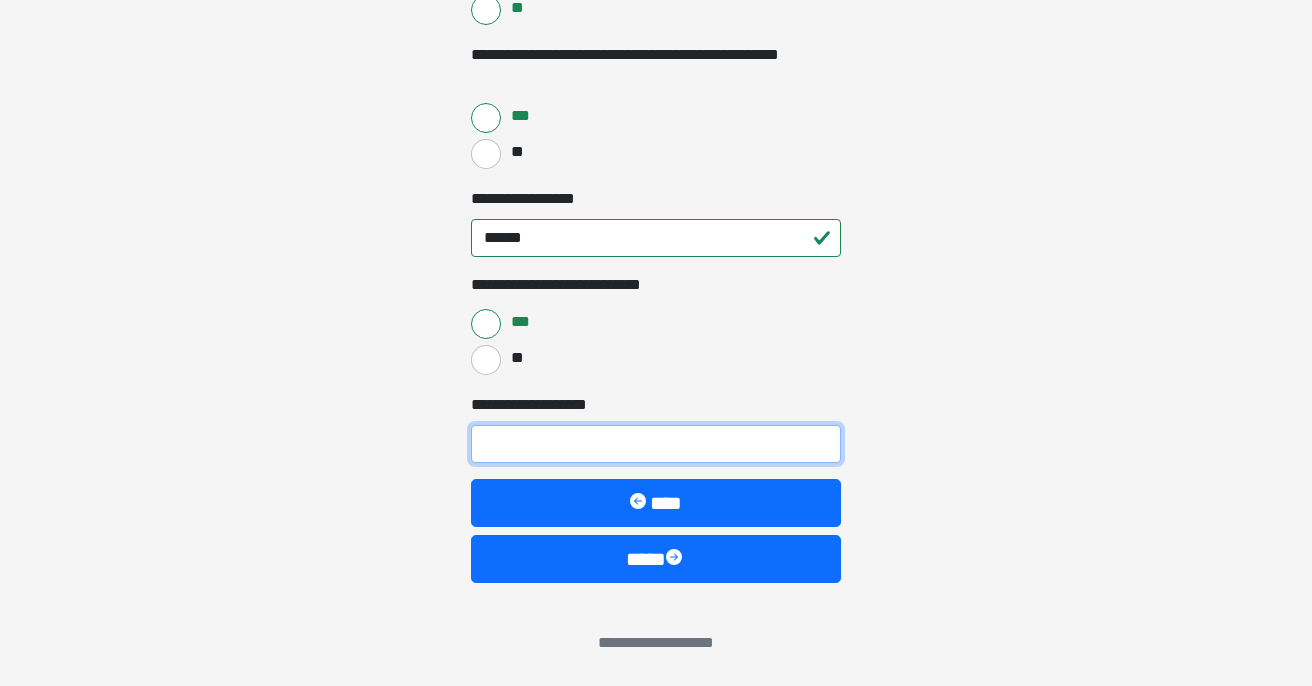 click on "**********" at bounding box center [656, 444] 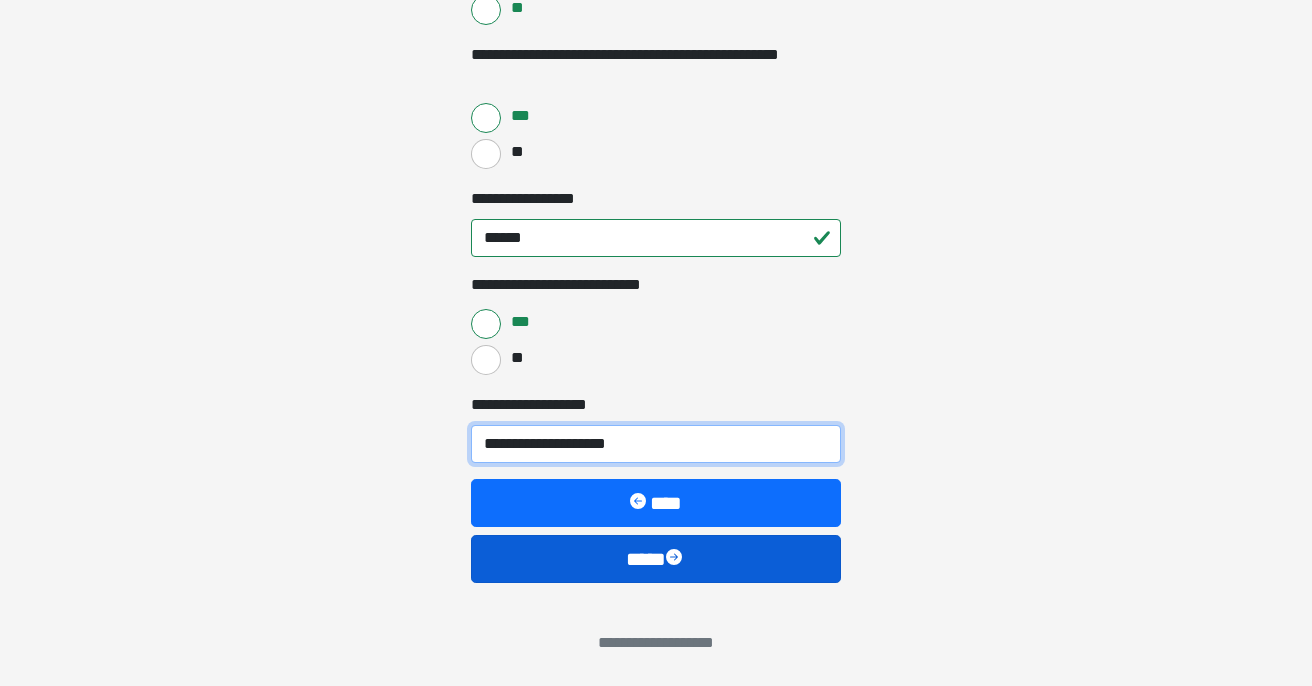 type on "**********" 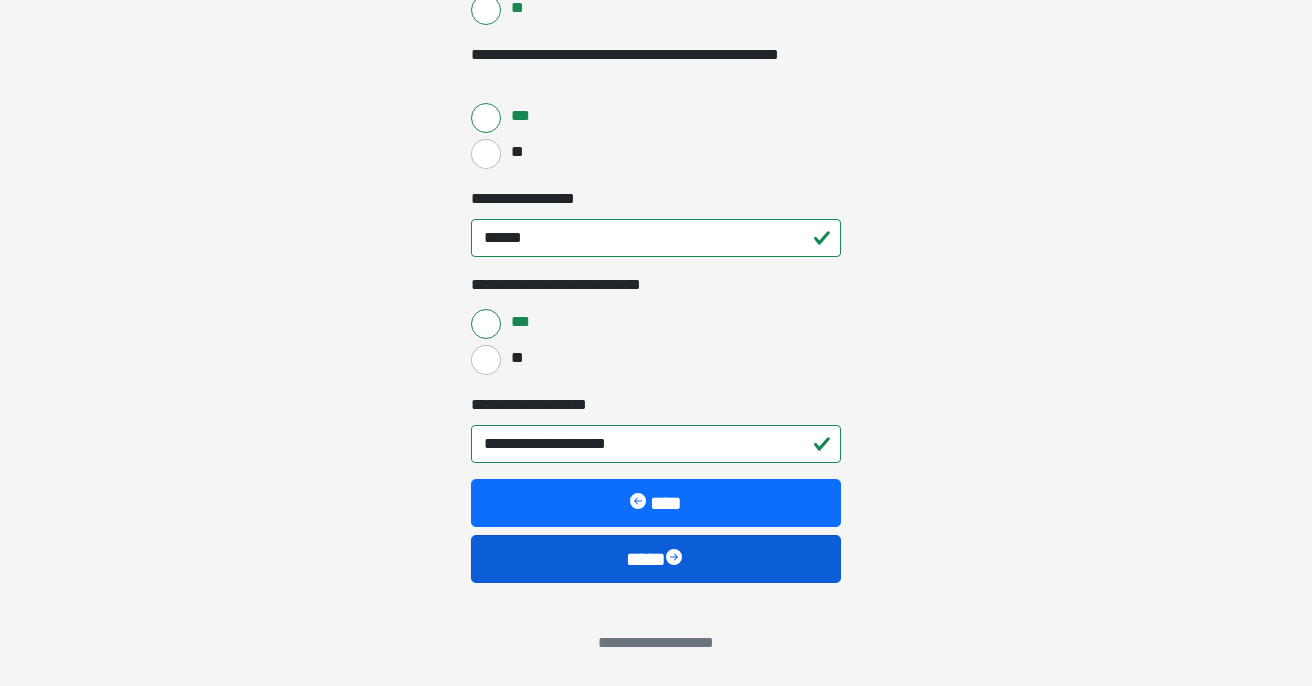 click on "****" at bounding box center (656, 559) 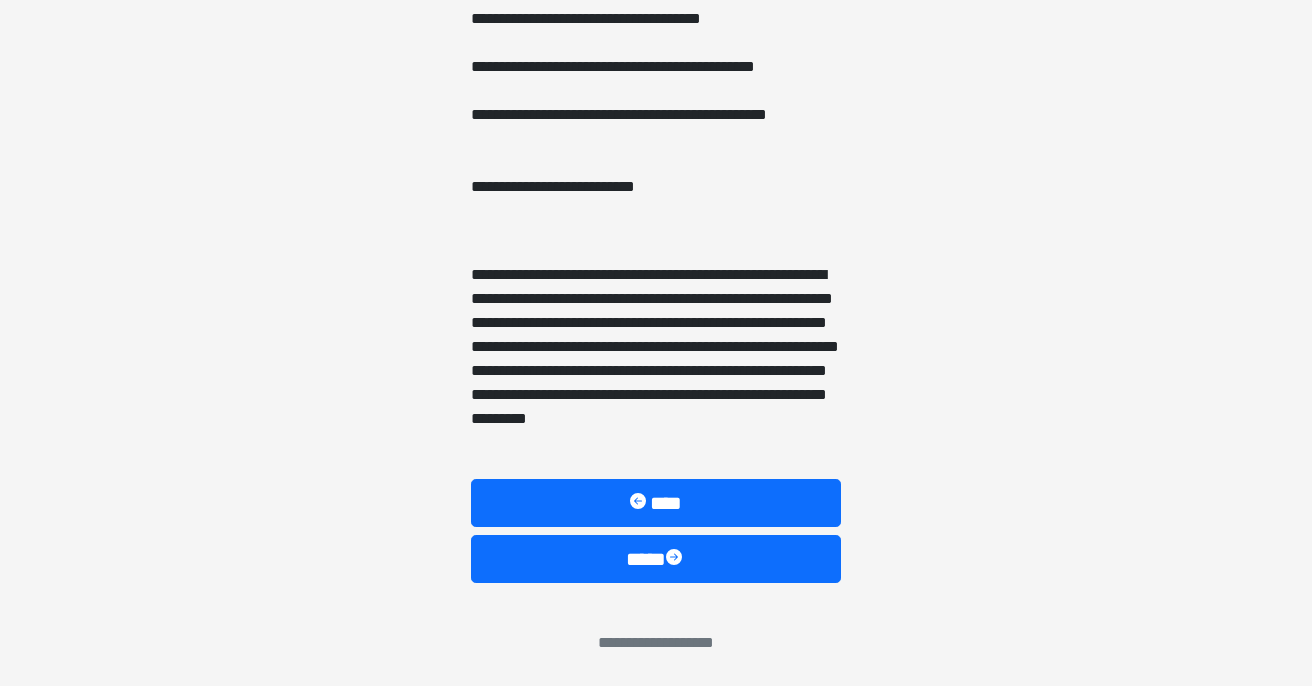 scroll, scrollTop: 1279, scrollLeft: 0, axis: vertical 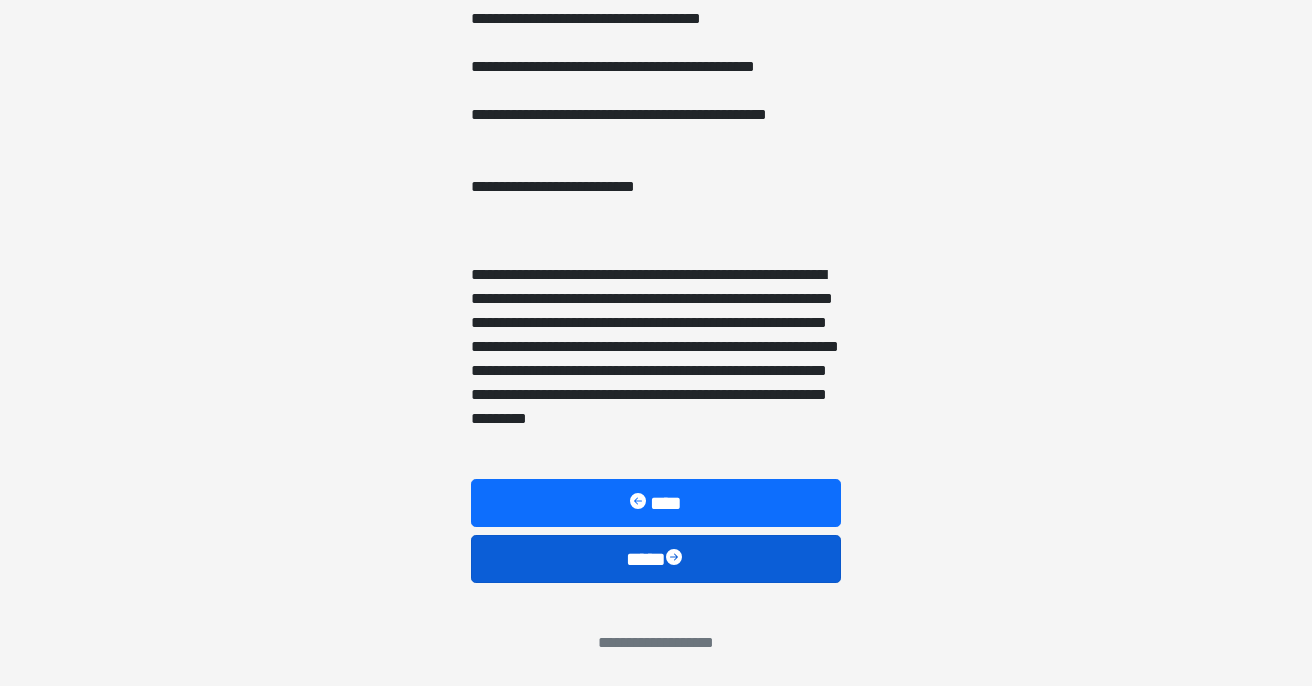 click at bounding box center (676, 559) 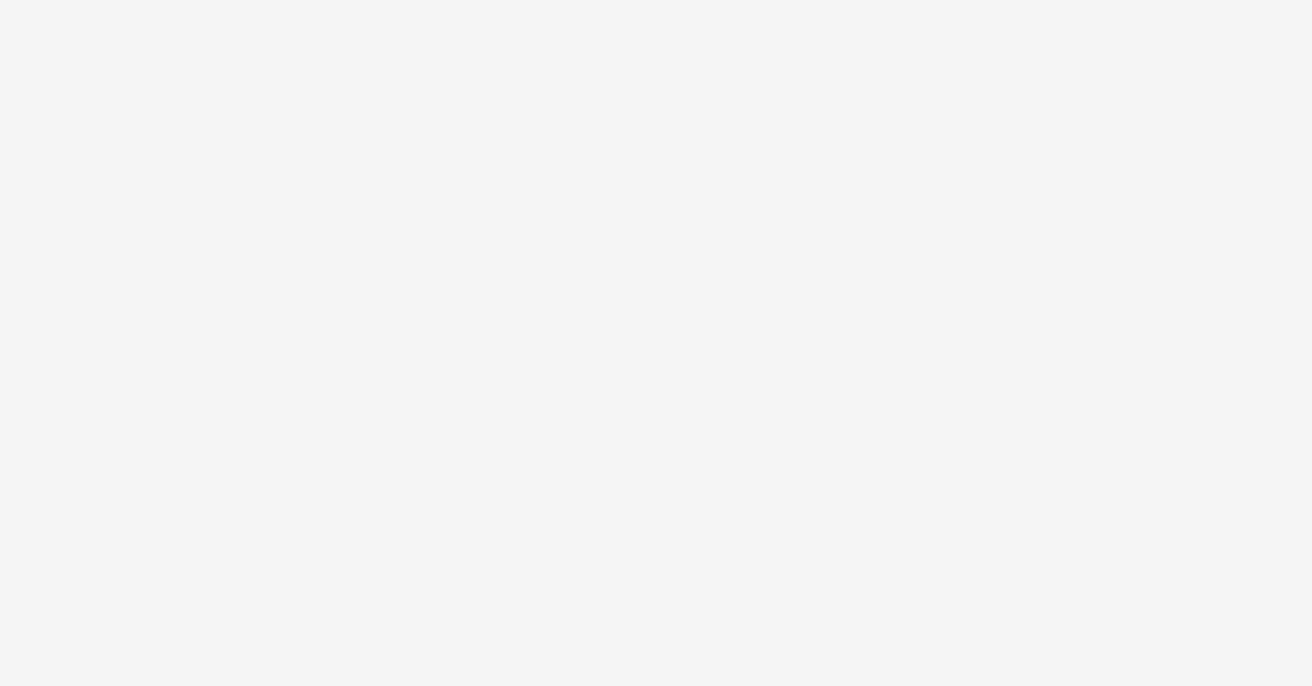 scroll, scrollTop: 77, scrollLeft: 0, axis: vertical 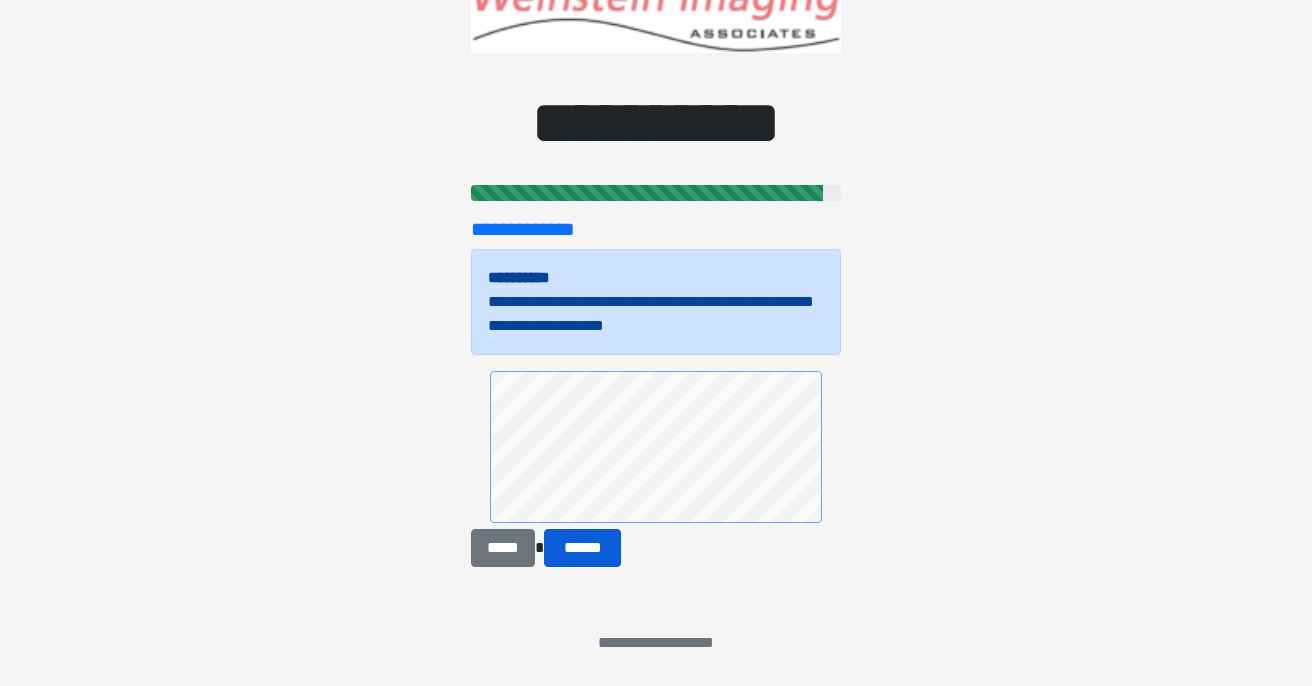 click on "******" at bounding box center [582, 548] 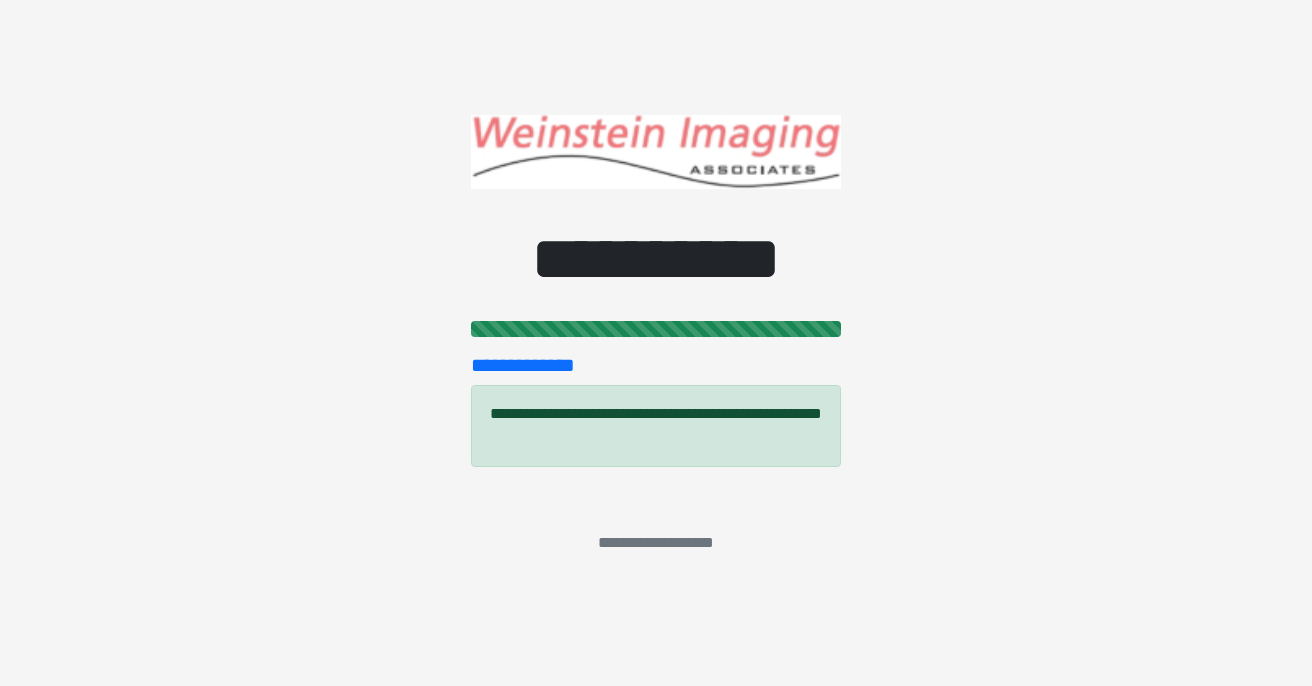 scroll, scrollTop: 0, scrollLeft: 0, axis: both 